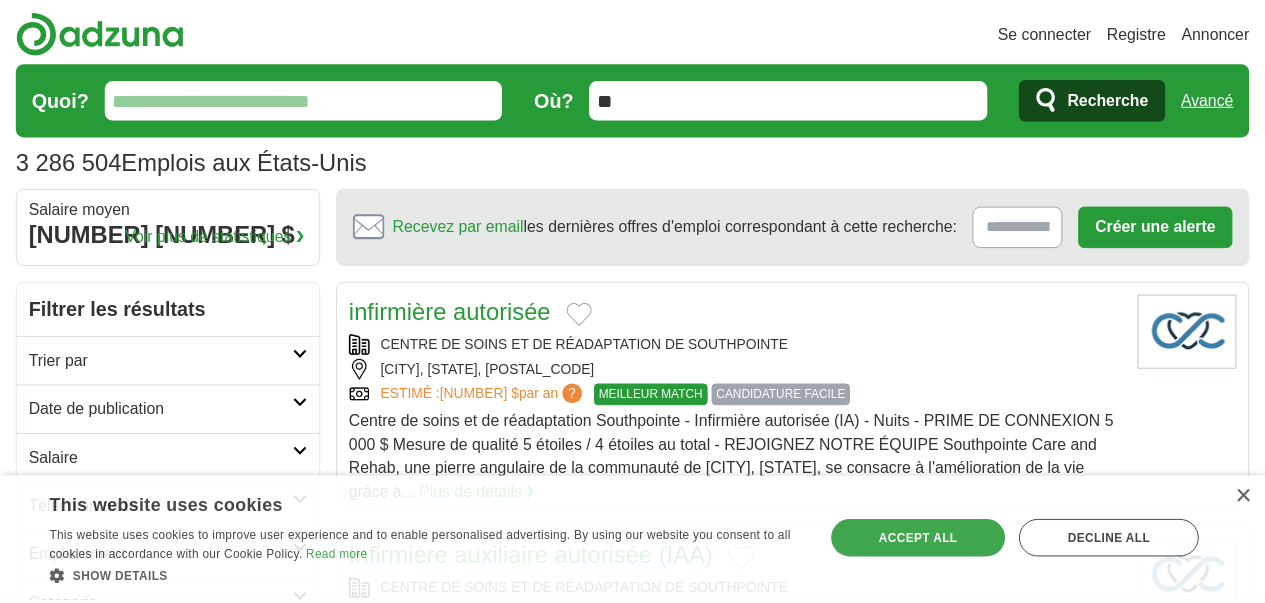 scroll, scrollTop: 0, scrollLeft: 0, axis: both 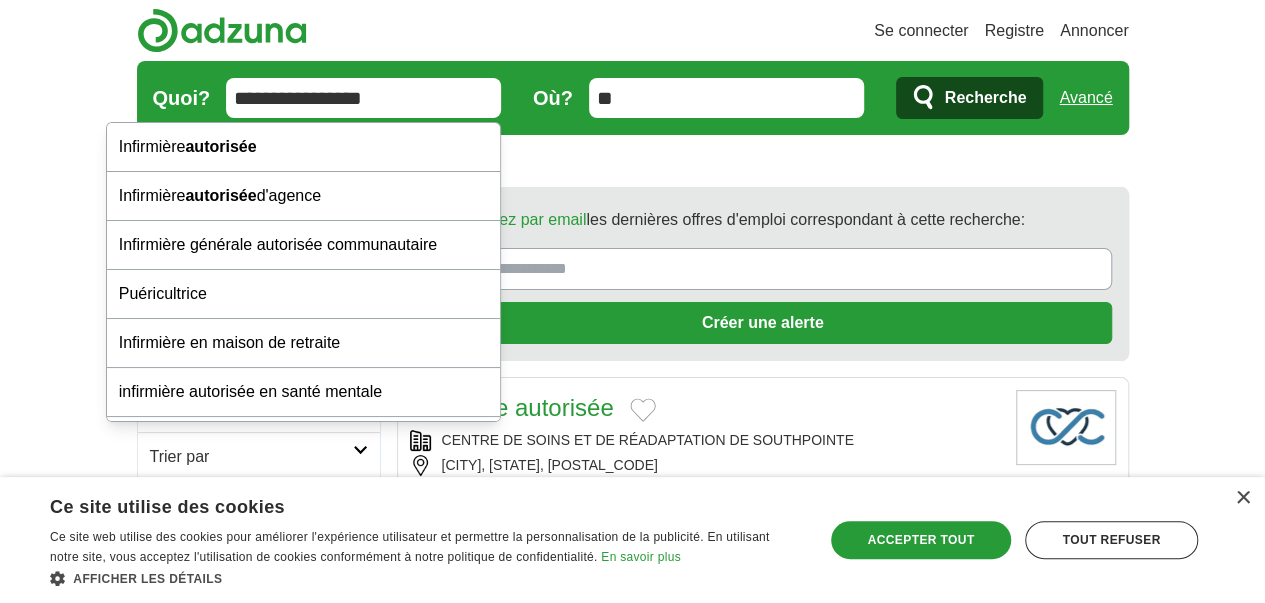 type on "**********" 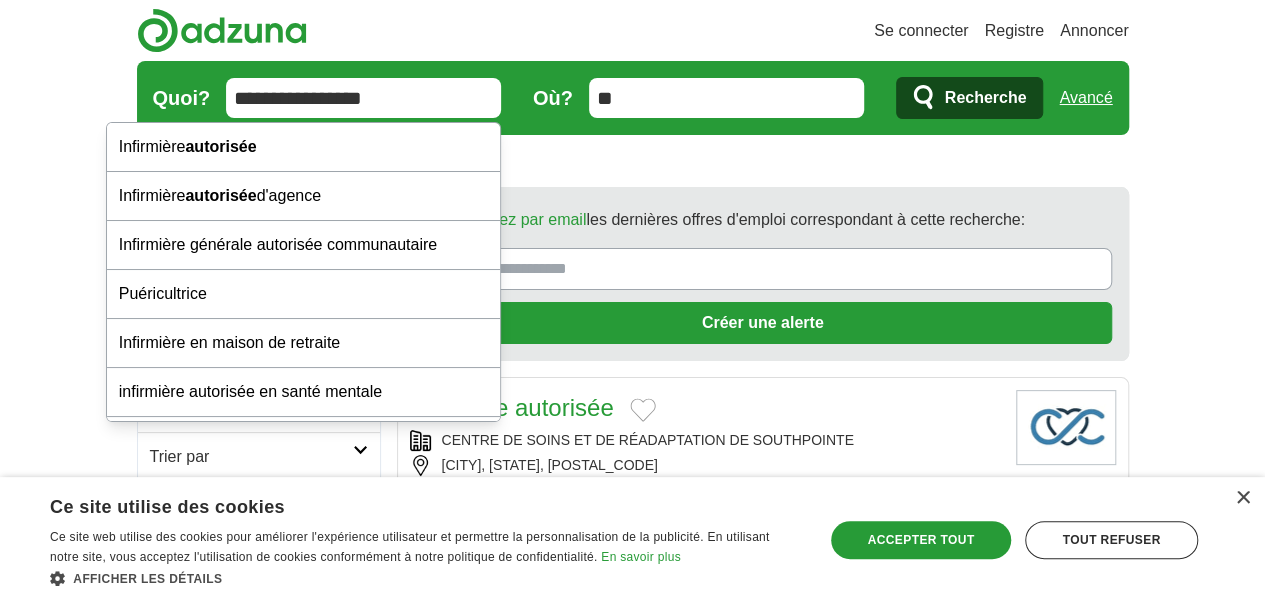 click on "Recherche" at bounding box center (970, 98) 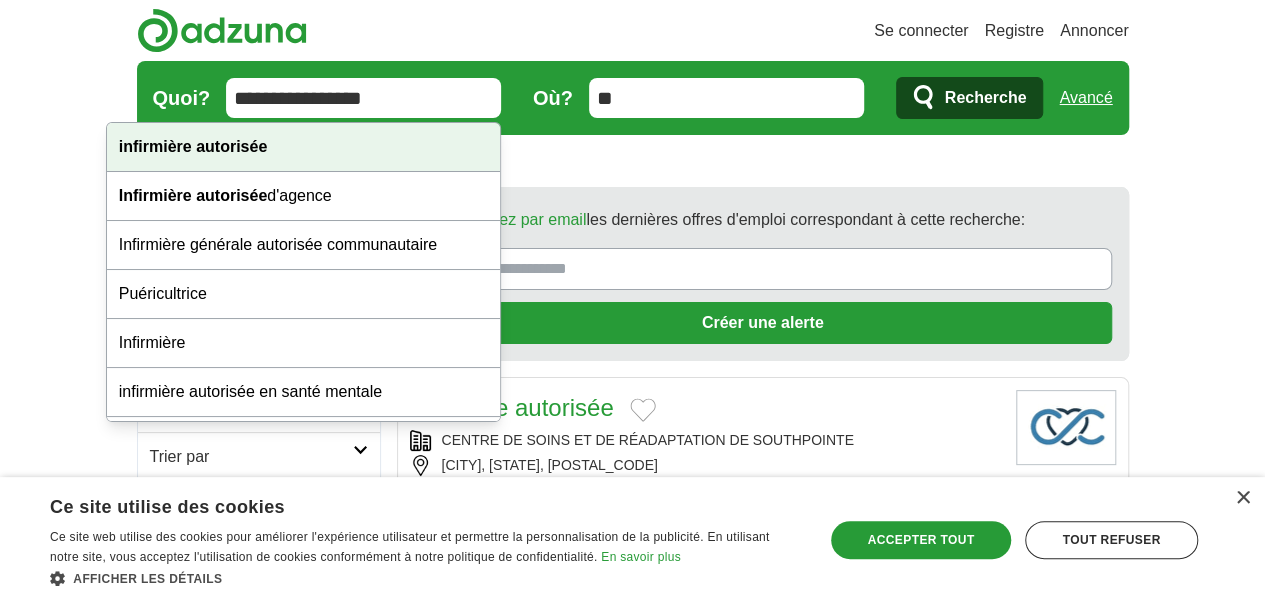 click on "Se connecter
Registre
Annoncer
3 286 504
Emplois aux États-Unis
Salaire
Salaire
Sélectionnez une fourchette de salaire
Salaire de
à partir de 10 000 $
à partir de 20 000 $
à partir de 40 000 $
à partir de 60 000 $
à partir de 80 000 $
à partir de 100 000 $" at bounding box center (632, 1908) 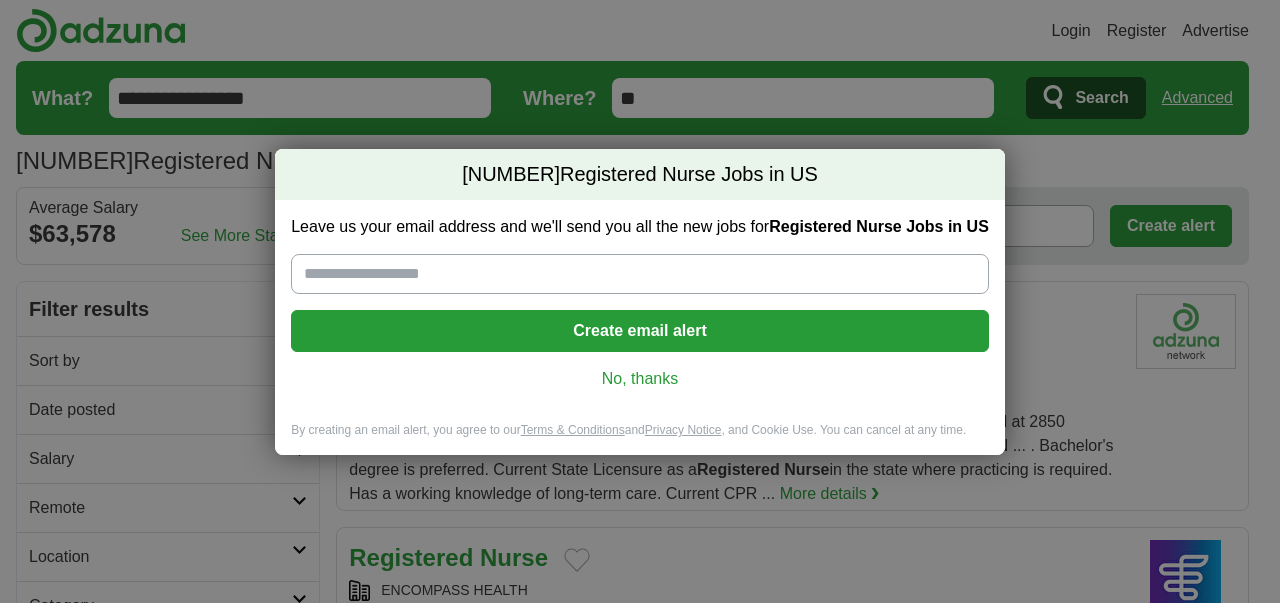 scroll, scrollTop: 0, scrollLeft: 0, axis: both 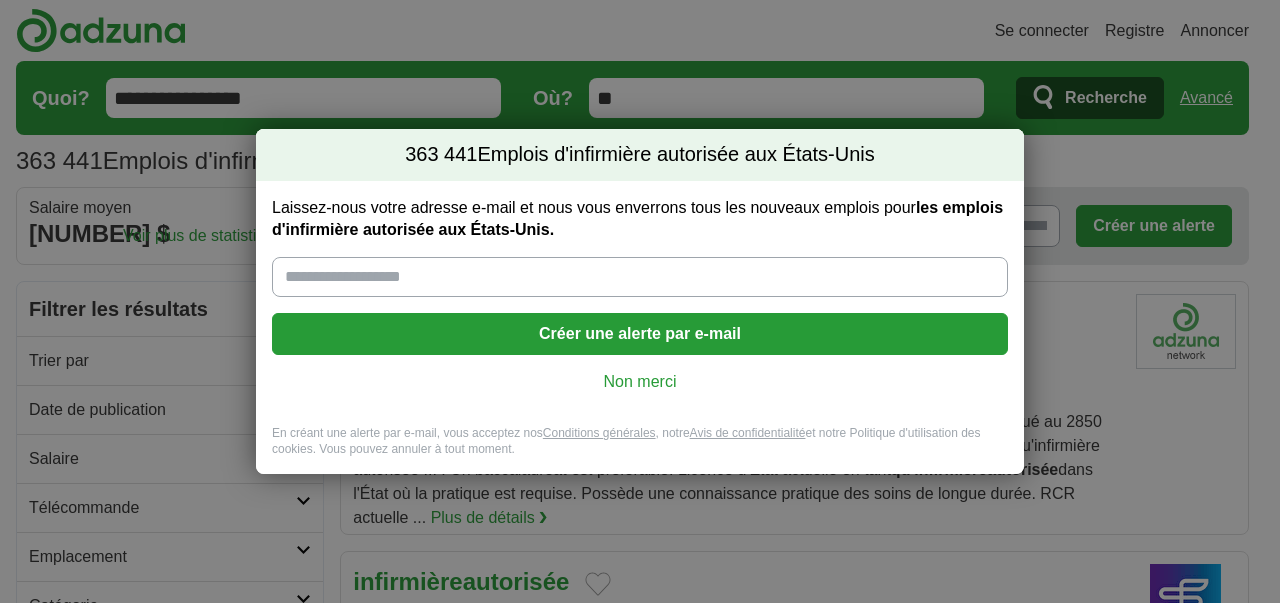 click on "Non merci" at bounding box center (640, 381) 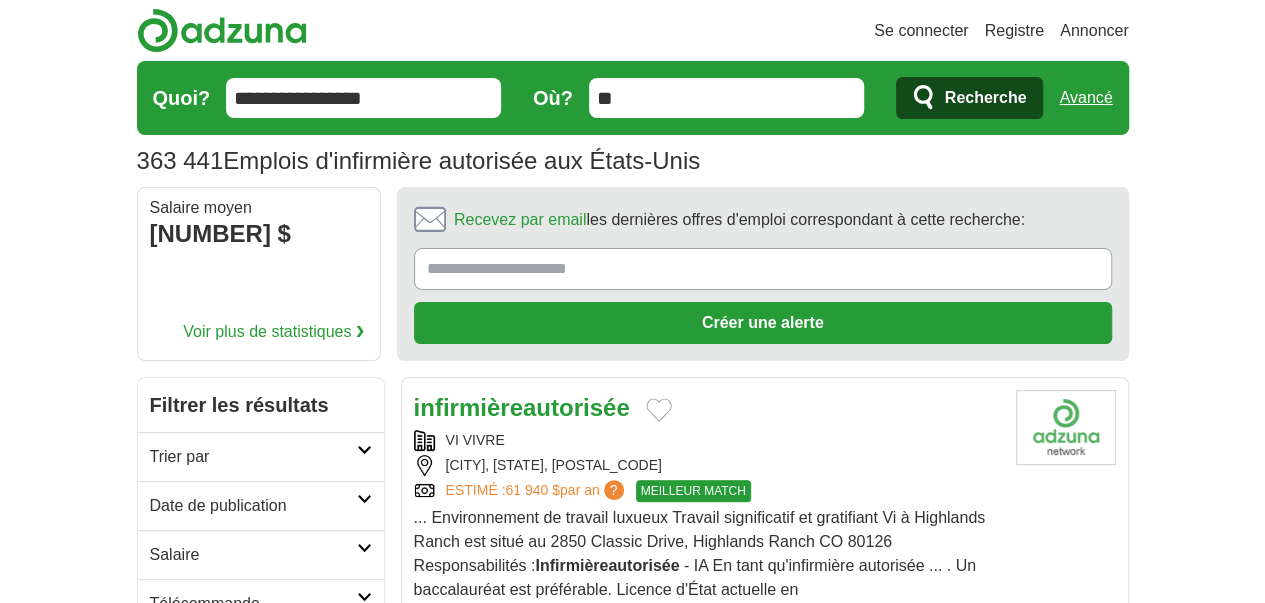 scroll, scrollTop: 486, scrollLeft: 0, axis: vertical 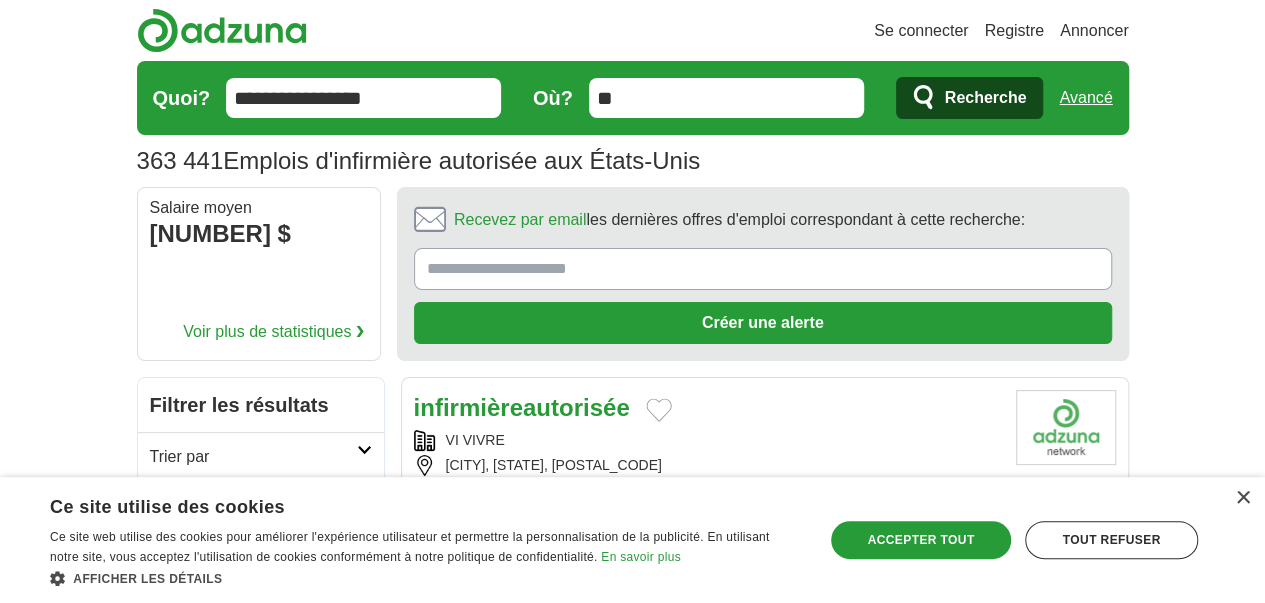click on "**********" at bounding box center [633, 98] 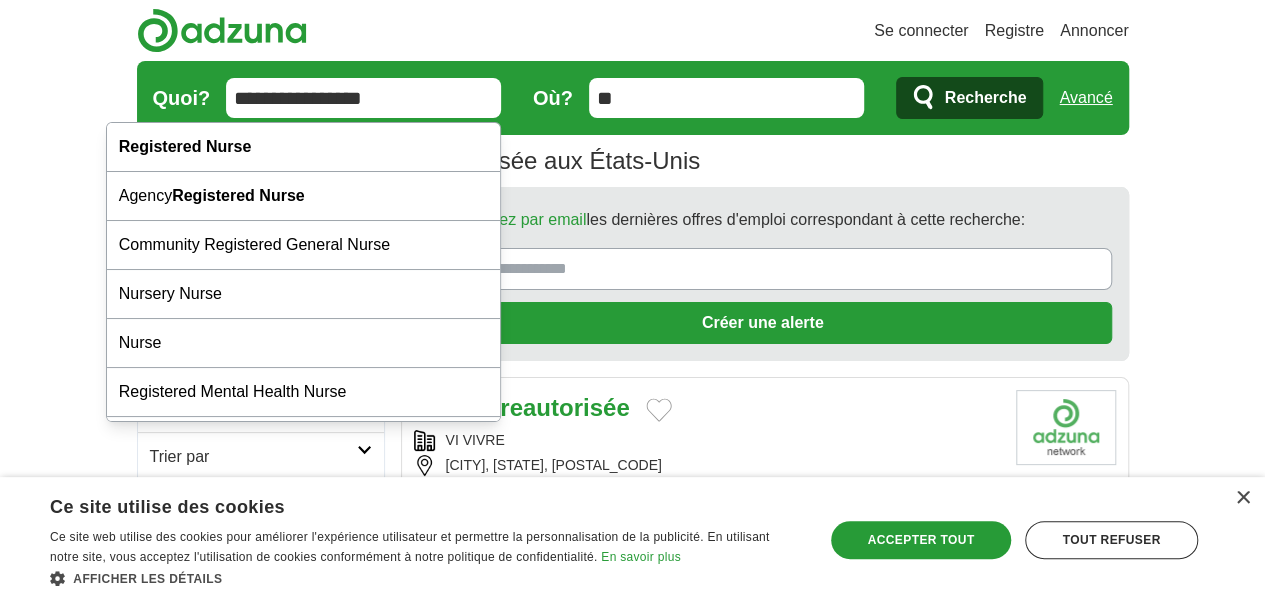 click on "**********" at bounding box center [363, 98] 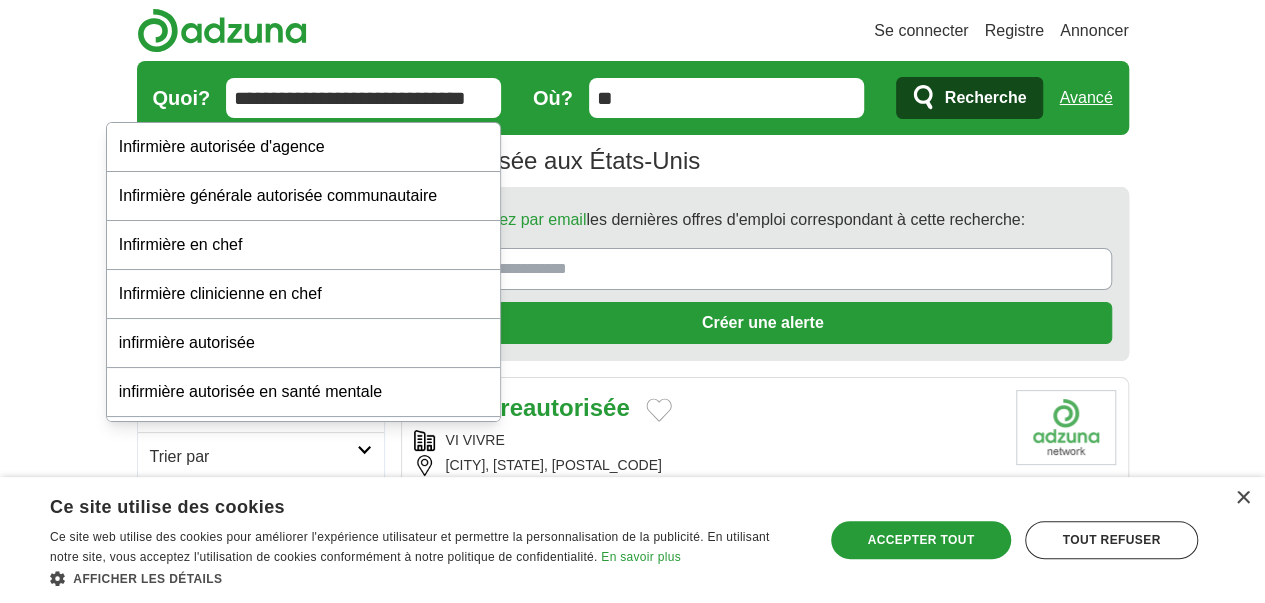 type on "**********" 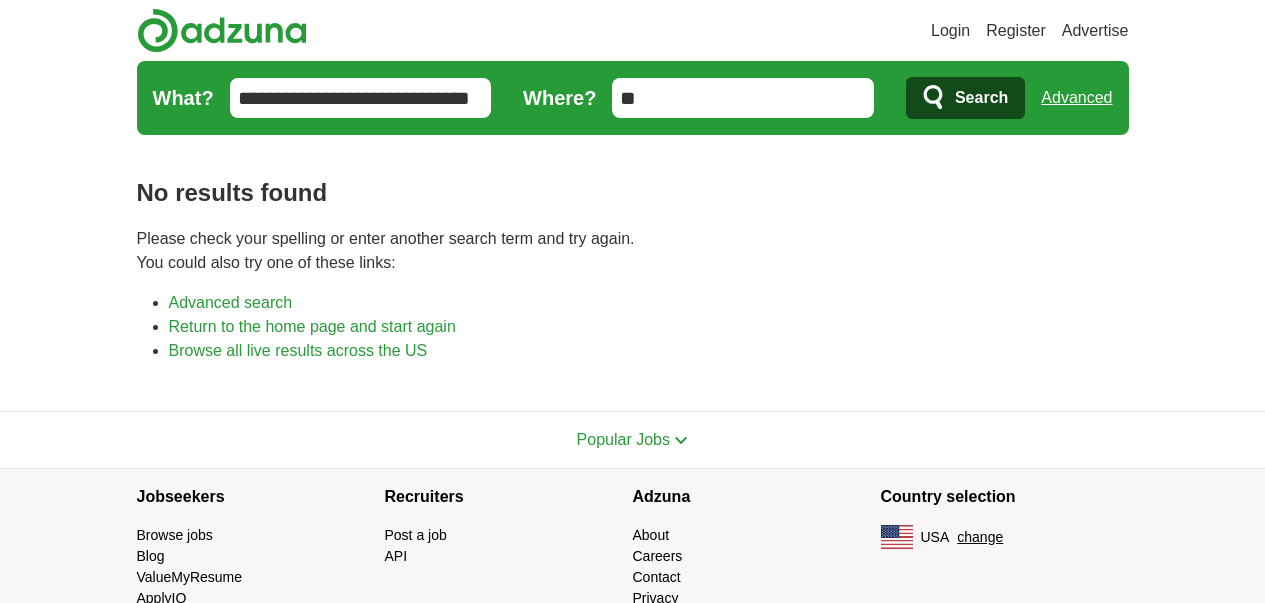 scroll, scrollTop: 0, scrollLeft: 0, axis: both 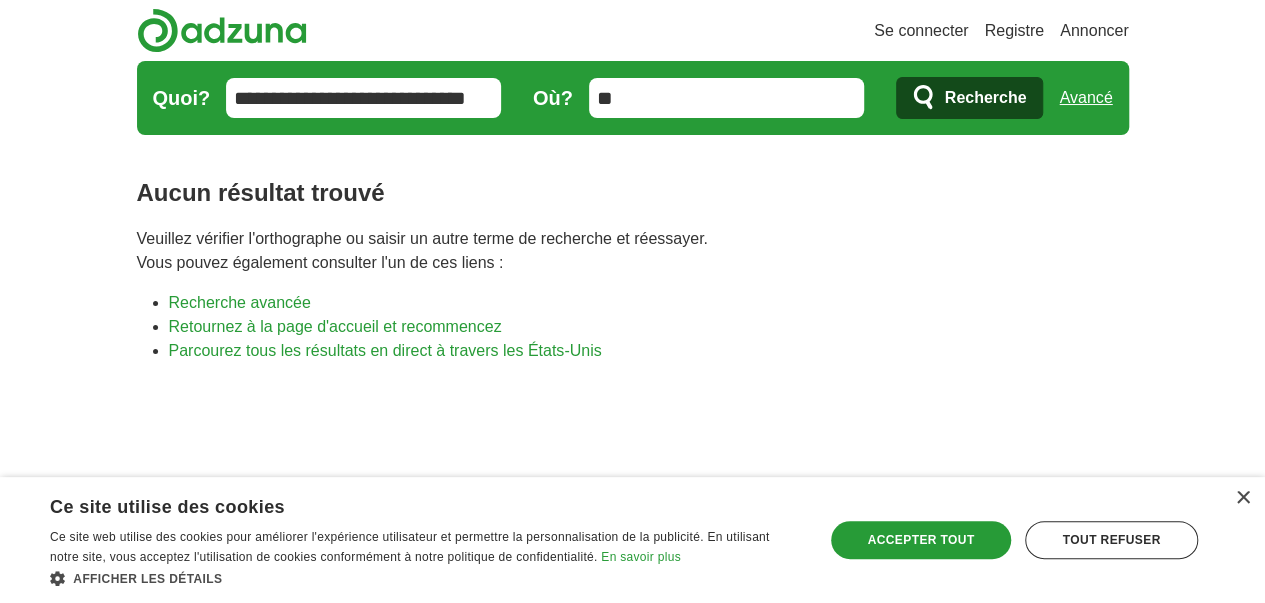 click on "**********" at bounding box center [363, 98] 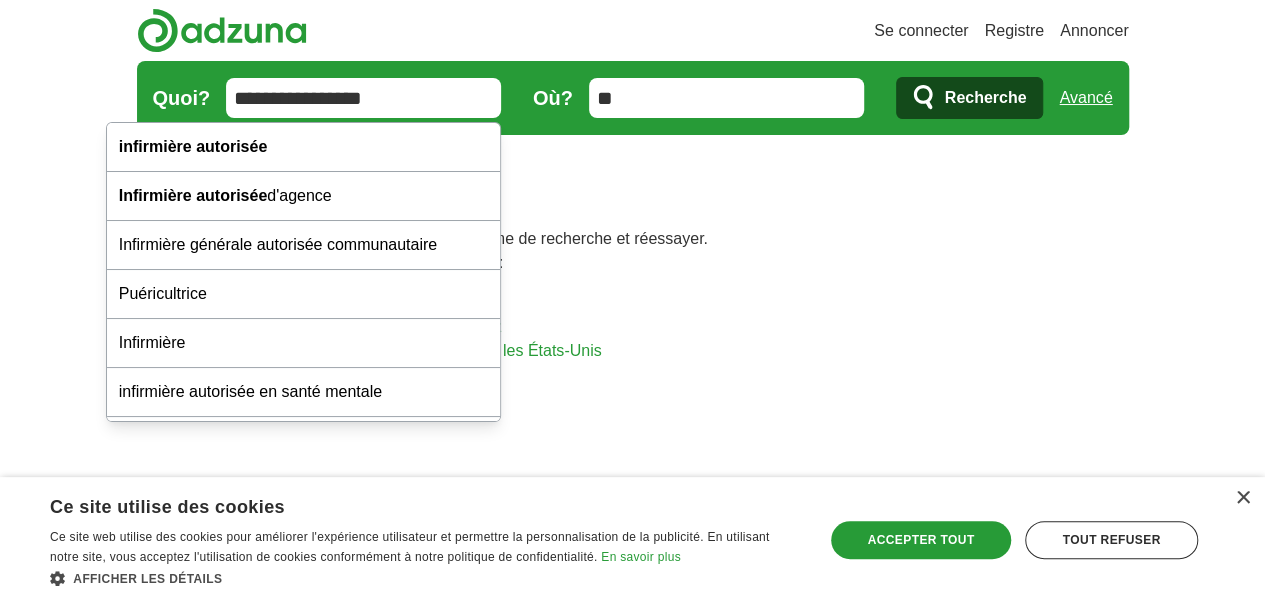 type on "**********" 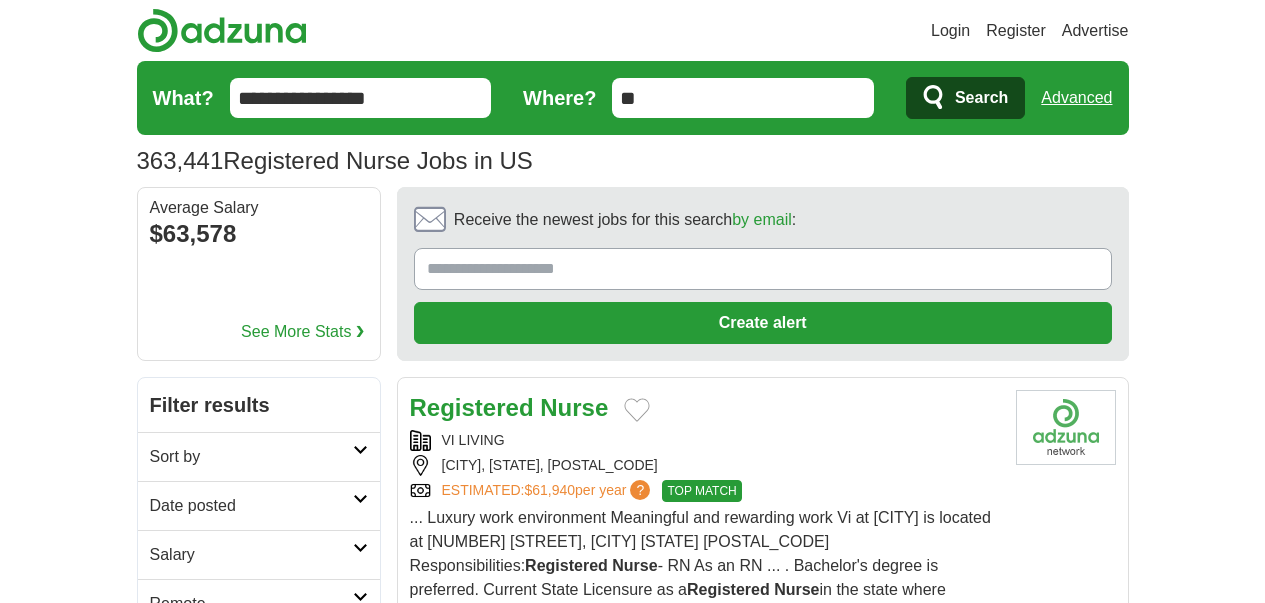 scroll, scrollTop: 0, scrollLeft: 0, axis: both 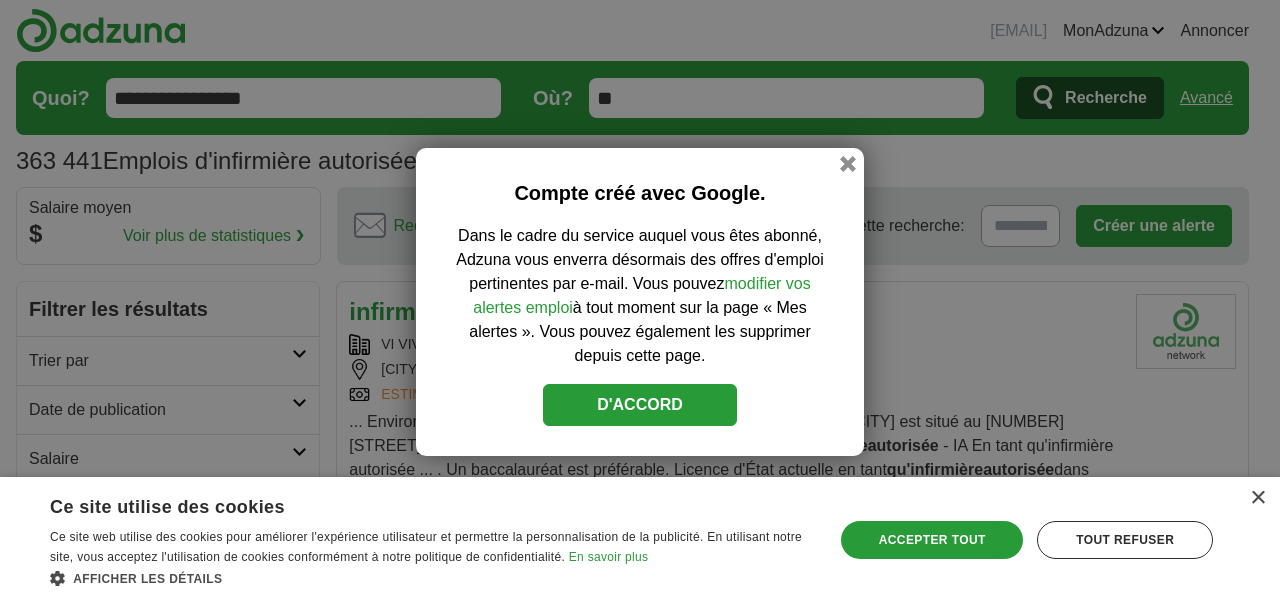 click on "D'ACCORD" at bounding box center [640, 404] 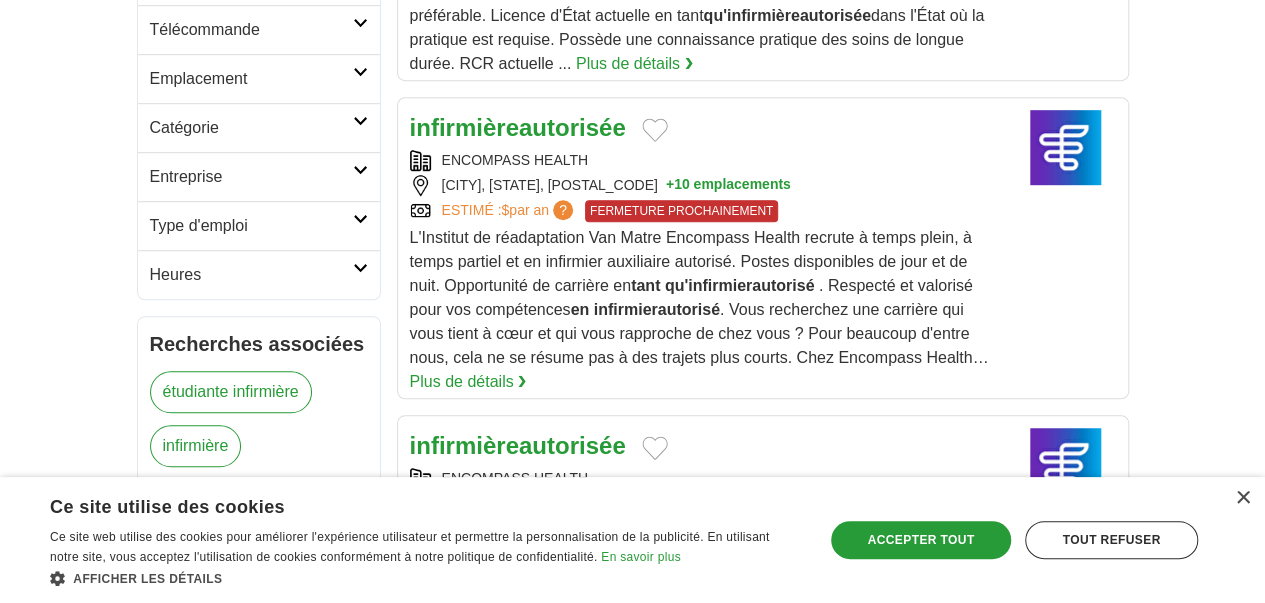 scroll, scrollTop: 578, scrollLeft: 0, axis: vertical 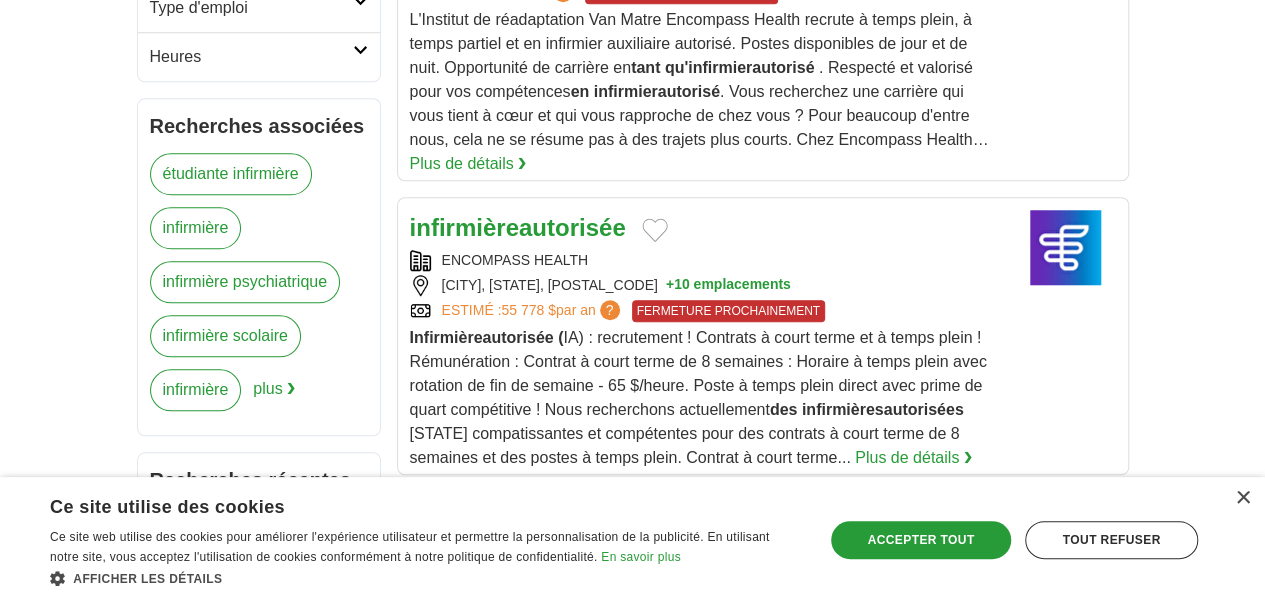 click on "TINTON FALLS, NEW JERSEY, 07724" at bounding box center (550, 285) 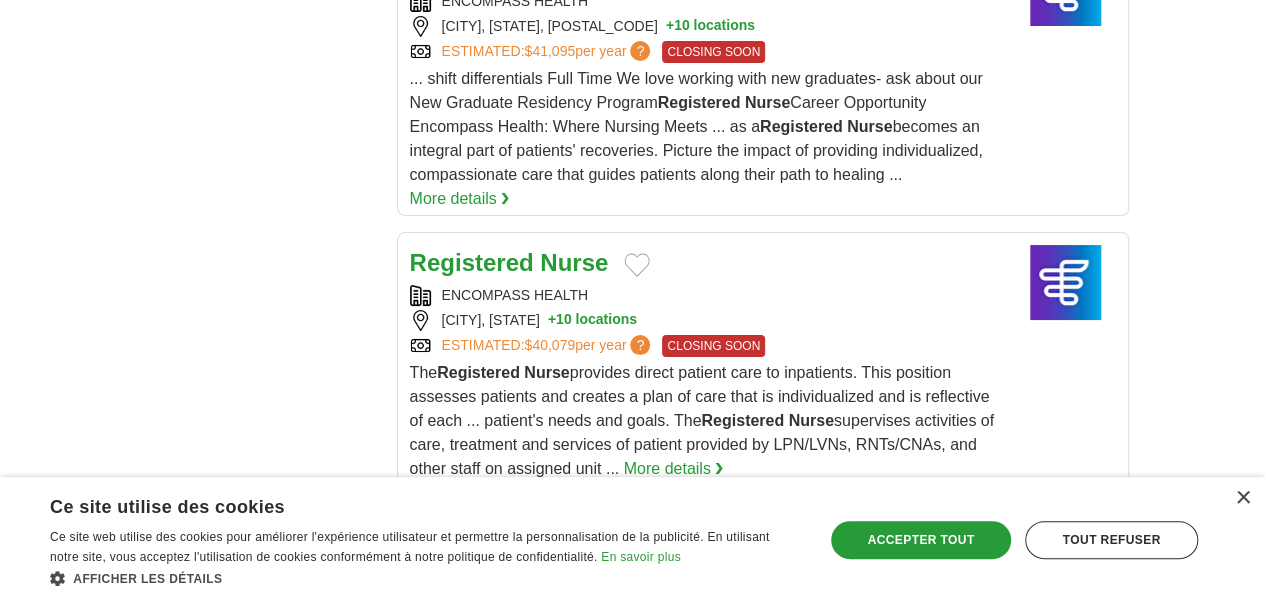 scroll, scrollTop: 2723, scrollLeft: 0, axis: vertical 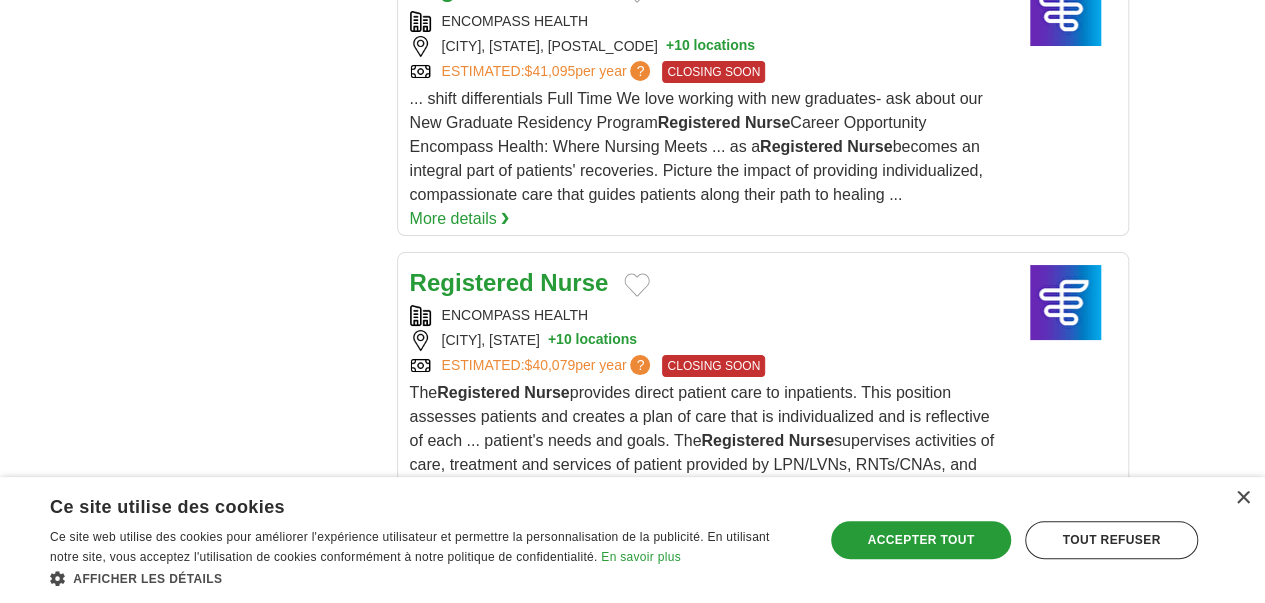 click on "2" at bounding box center (607, 1048) 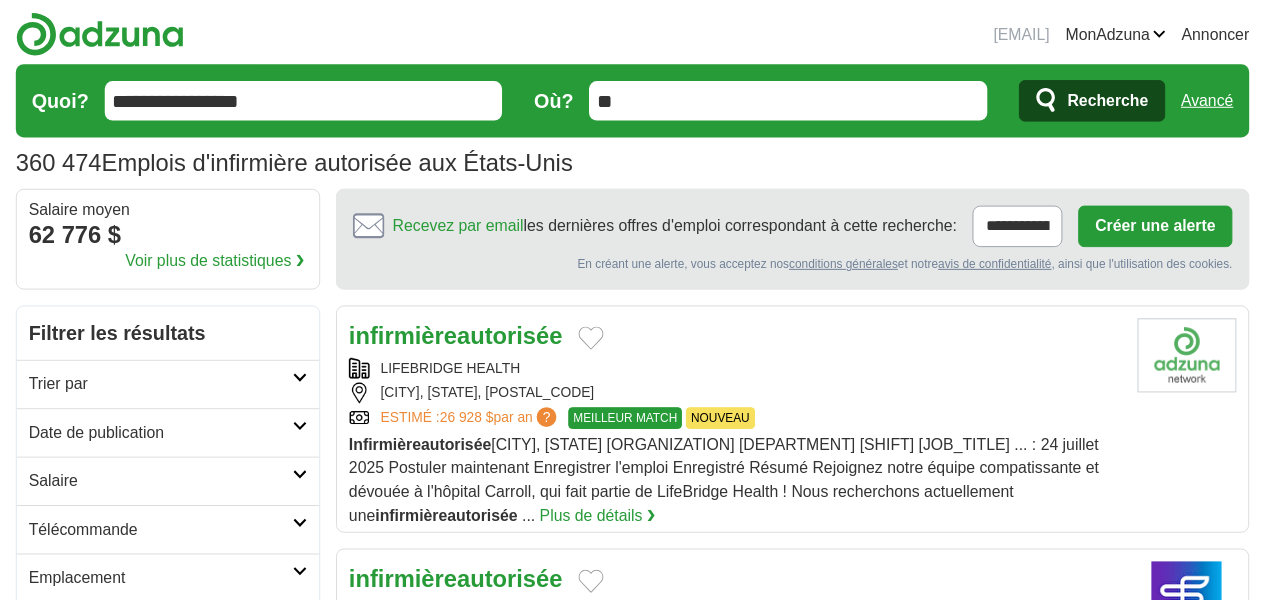 scroll, scrollTop: 0, scrollLeft: 0, axis: both 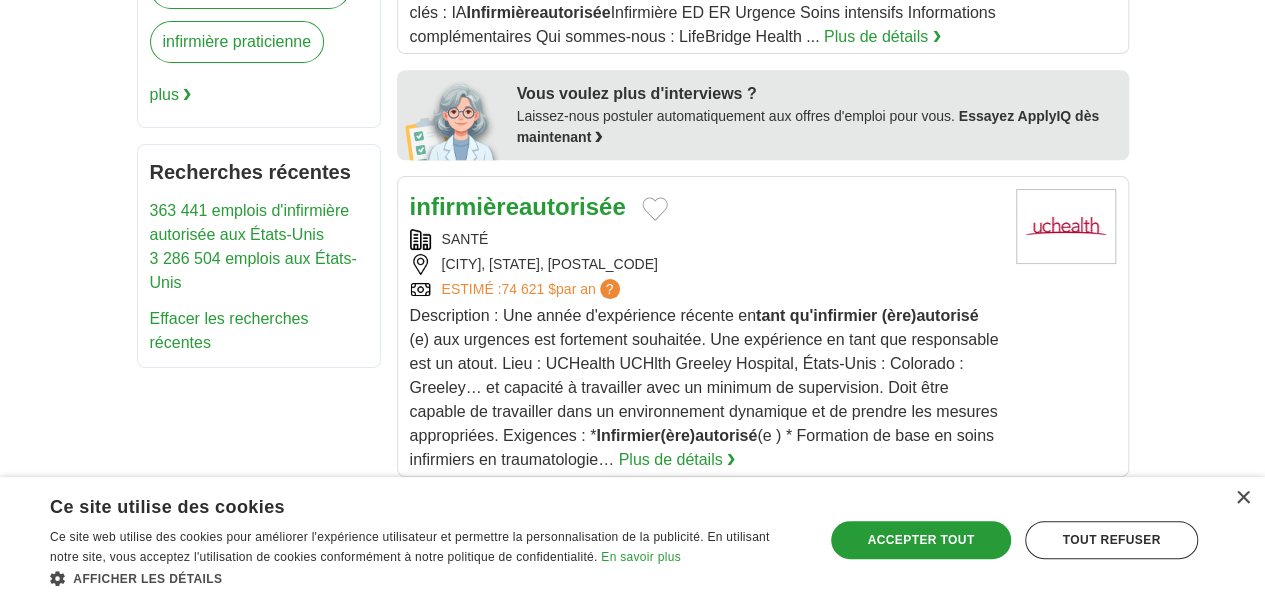 click on "GREELEY, COLORADO, 80634" at bounding box center (550, 264) 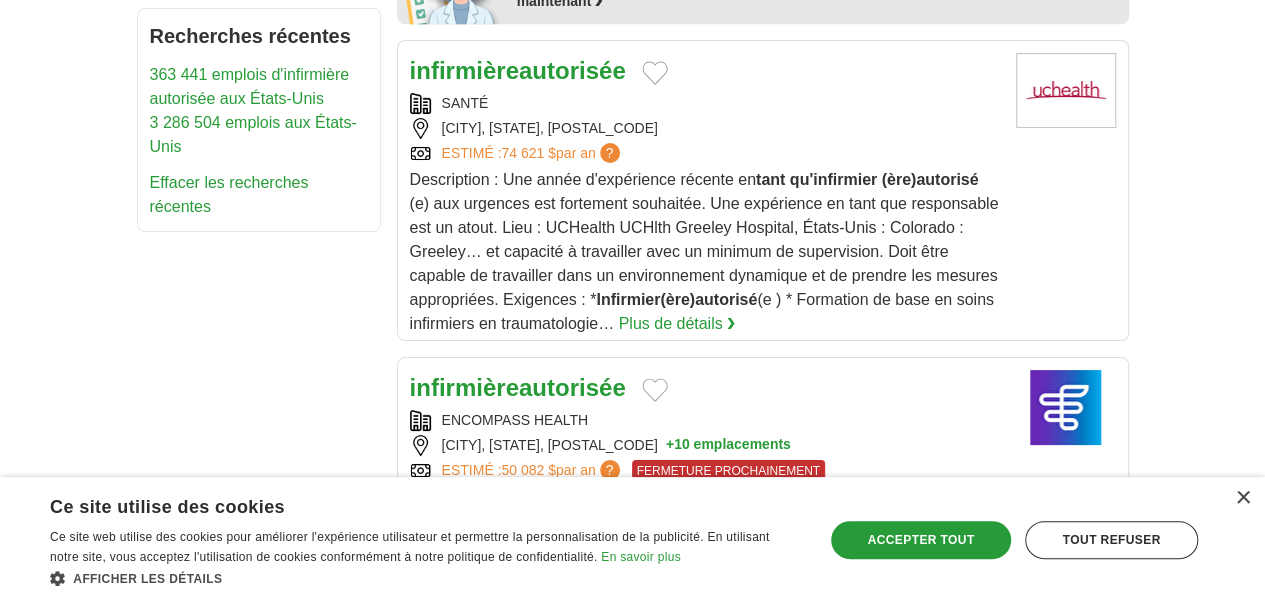 scroll, scrollTop: 1320, scrollLeft: 0, axis: vertical 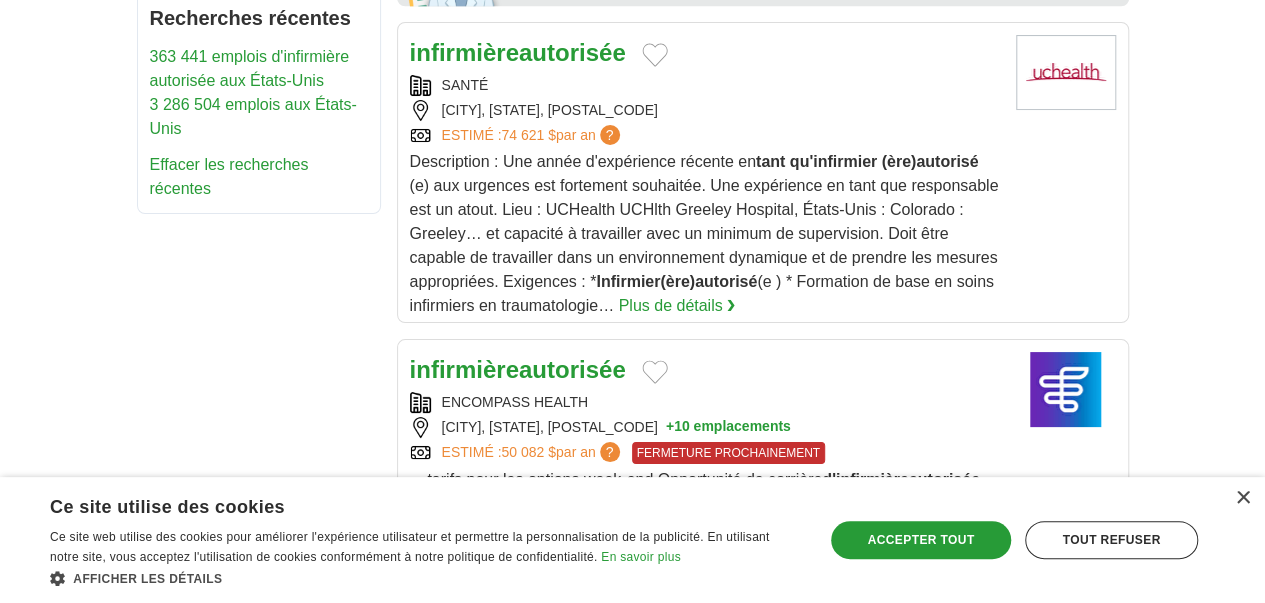 click on "autorisée" at bounding box center [572, 369] 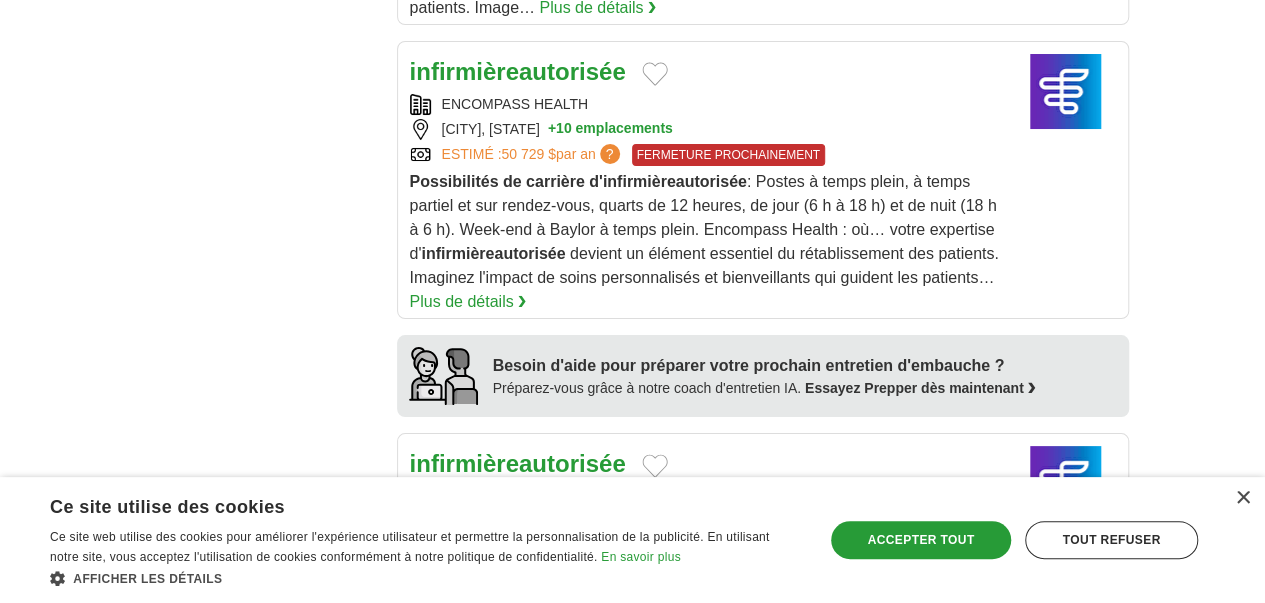 scroll, scrollTop: 1946, scrollLeft: 0, axis: vertical 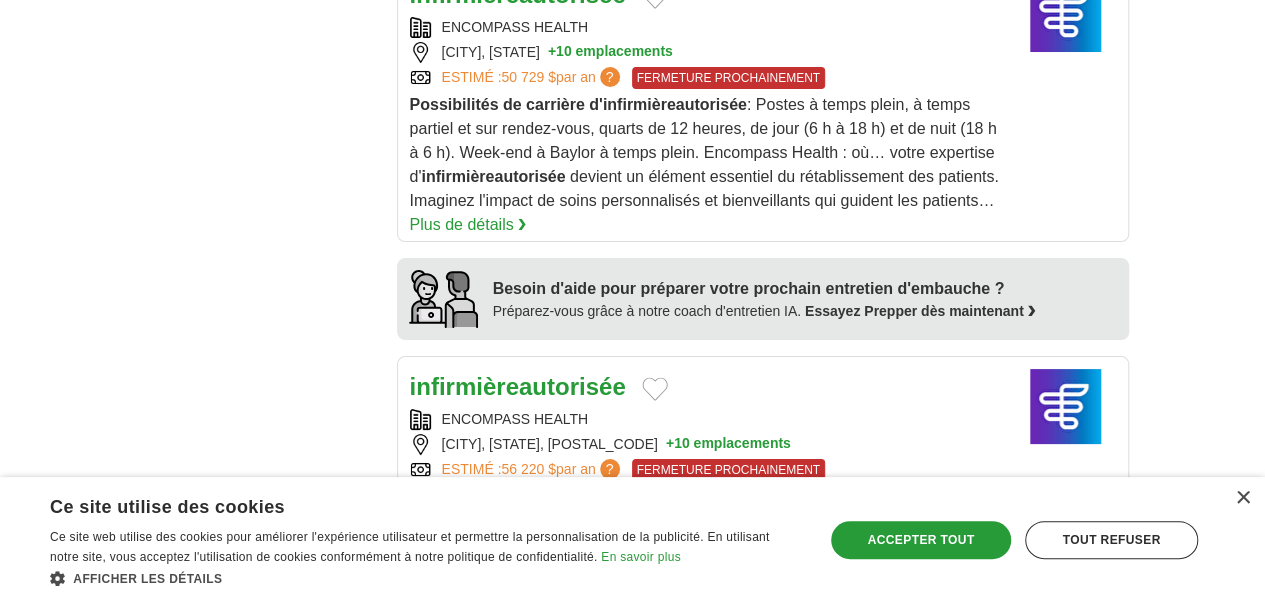 click on "ENCOMPASS HEALTH" at bounding box center [515, 419] 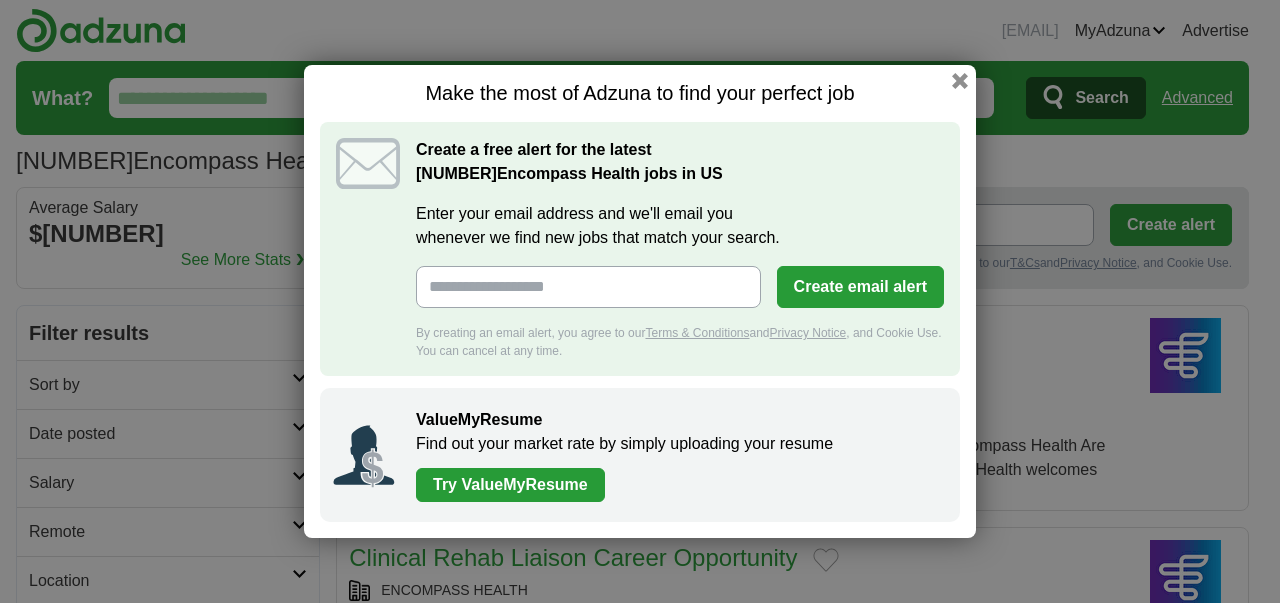 scroll, scrollTop: 0, scrollLeft: 0, axis: both 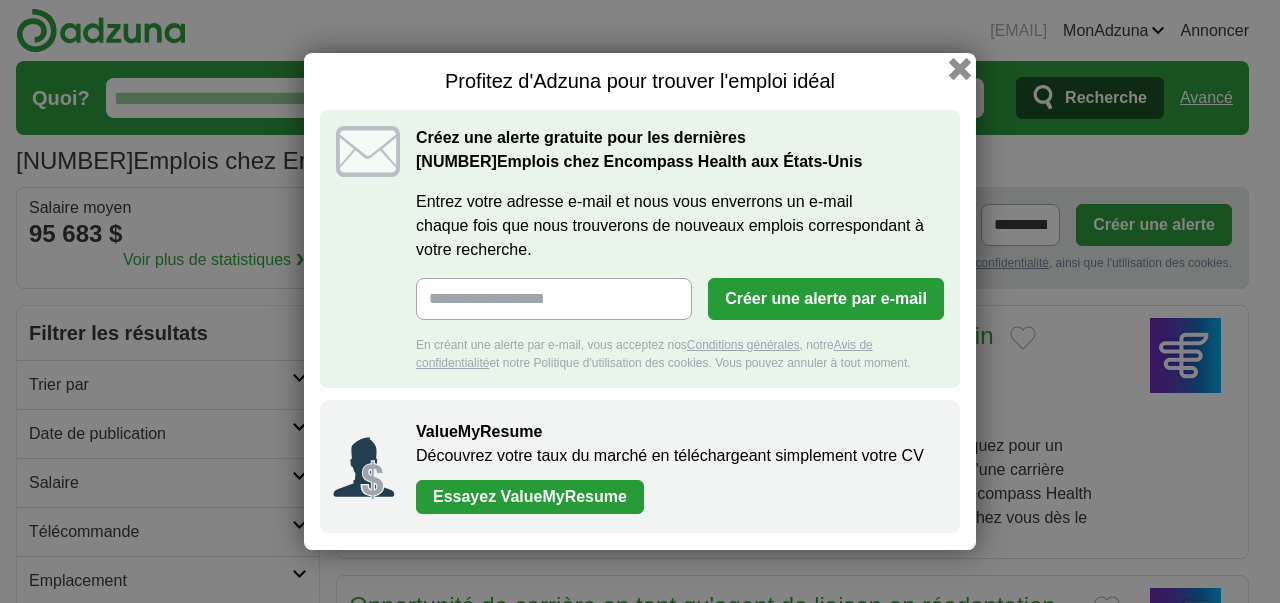 click at bounding box center (960, 69) 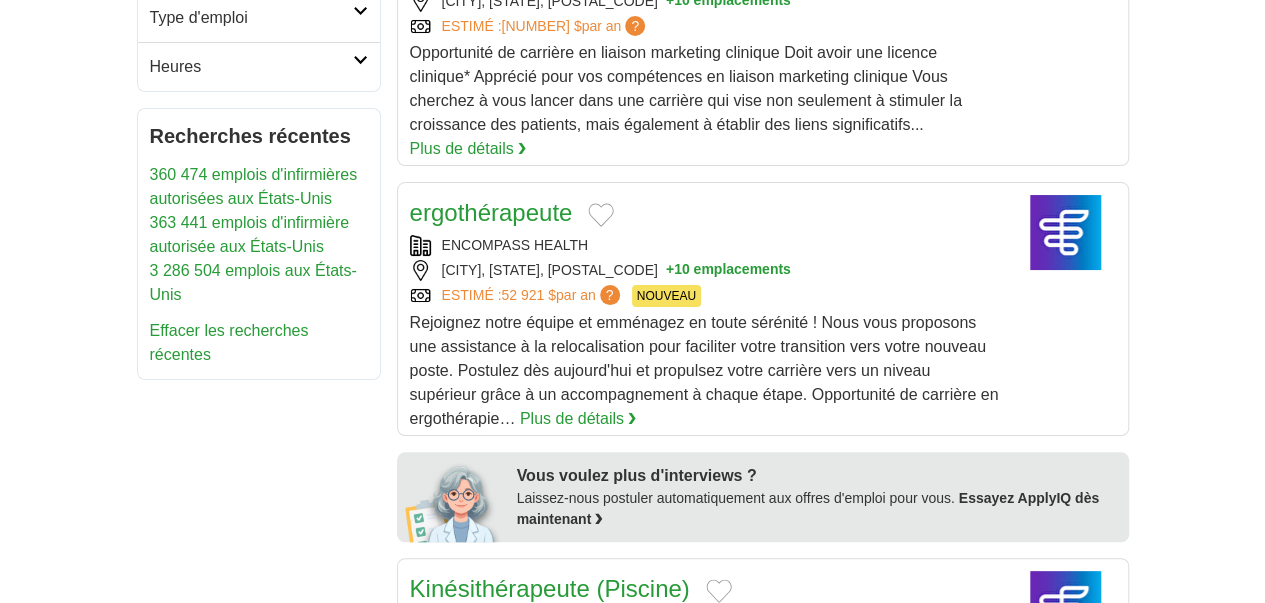 scroll, scrollTop: 860, scrollLeft: 0, axis: vertical 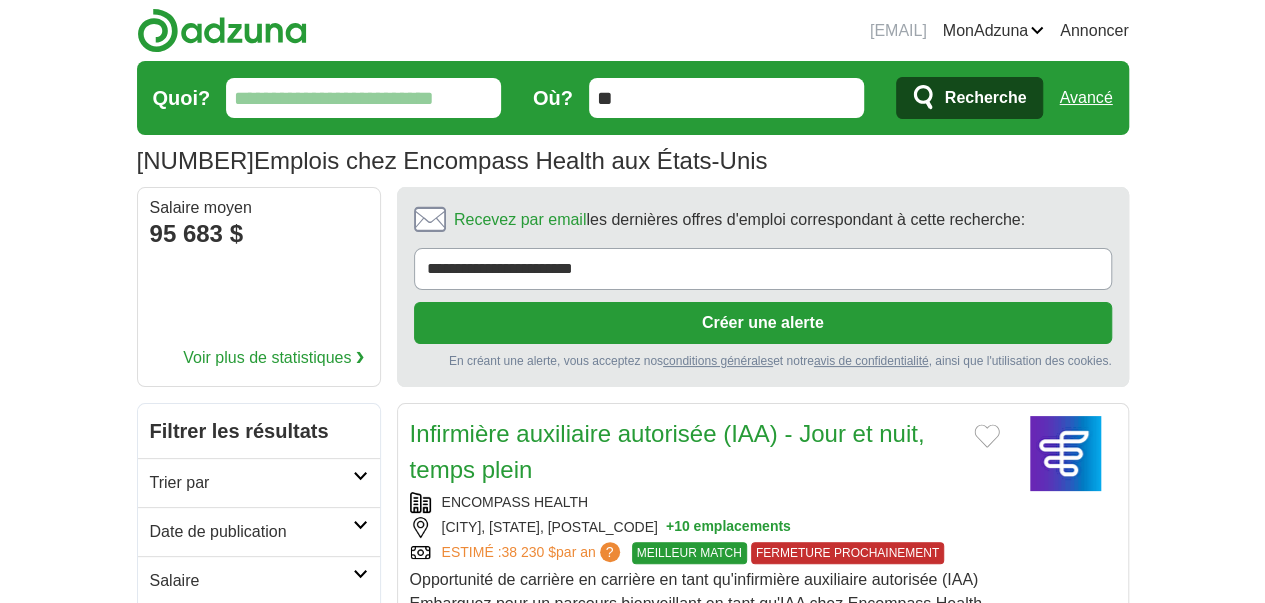 click on "Quoi?" at bounding box center (363, 98) 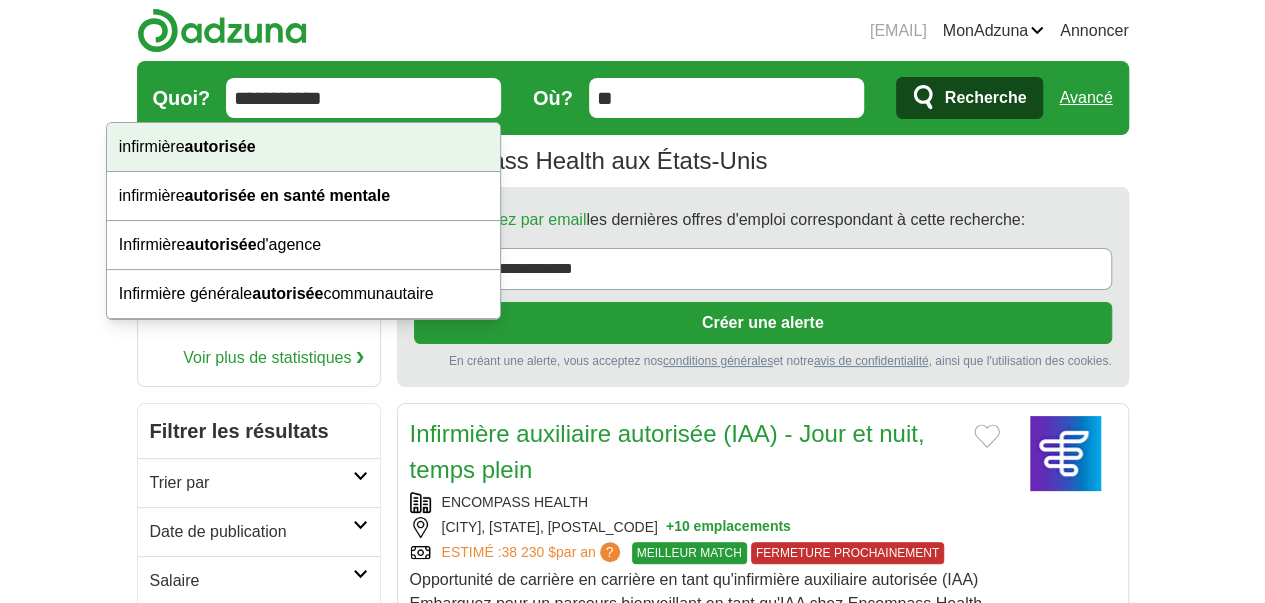 type on "**********" 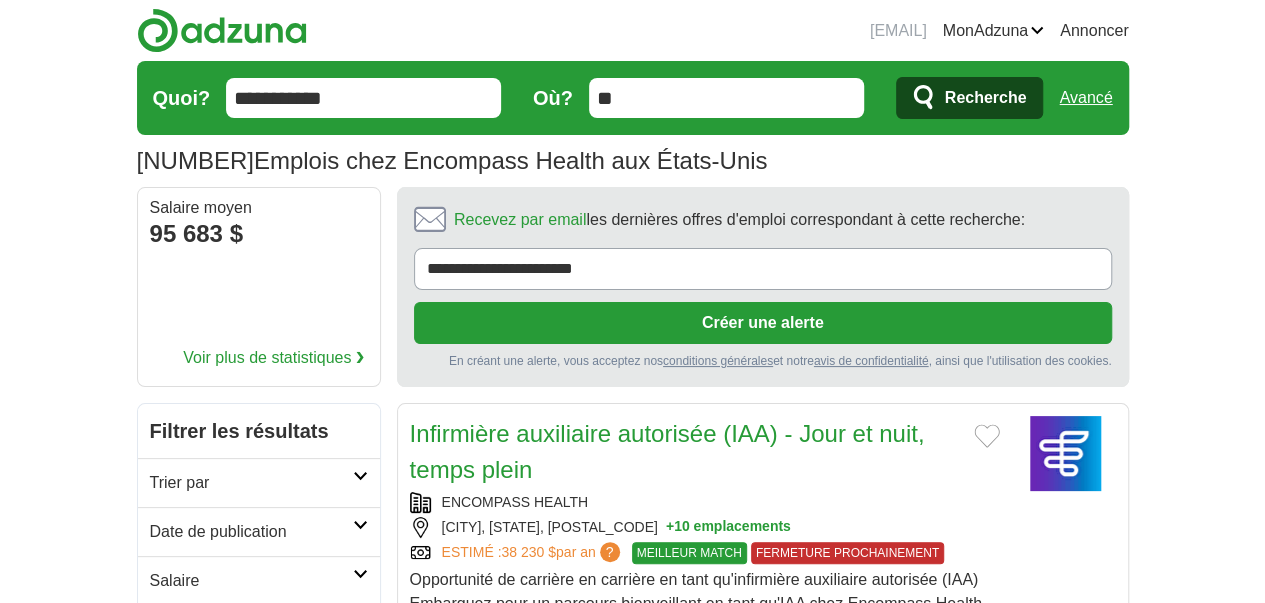 click at bounding box center (360, 574) 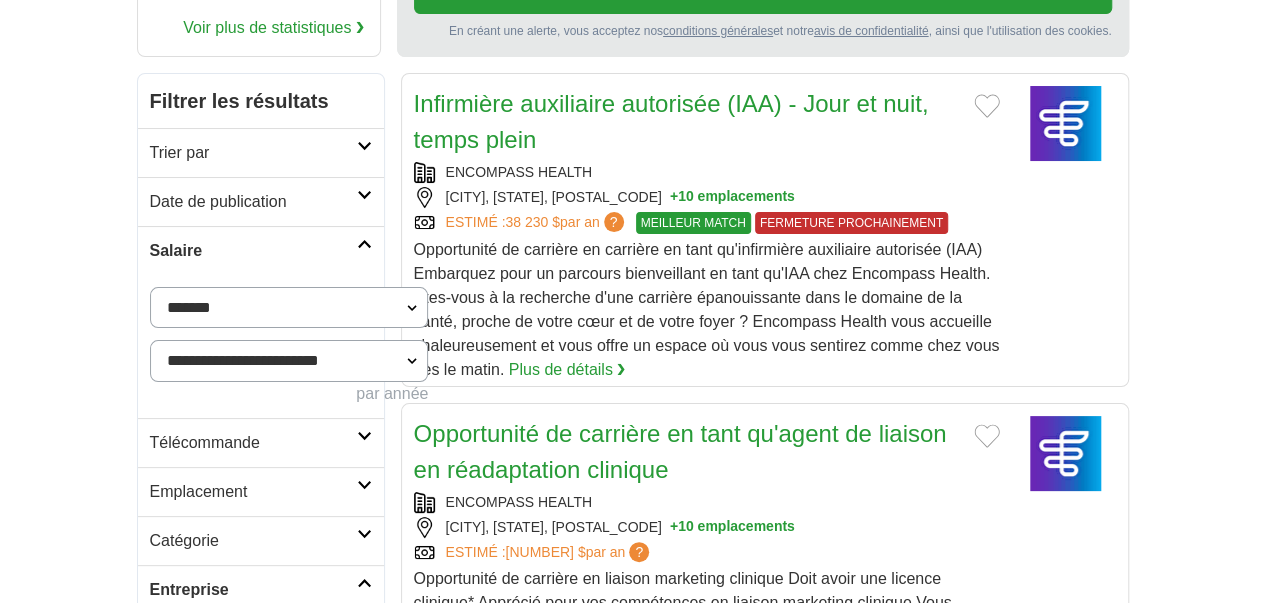 scroll, scrollTop: 342, scrollLeft: 0, axis: vertical 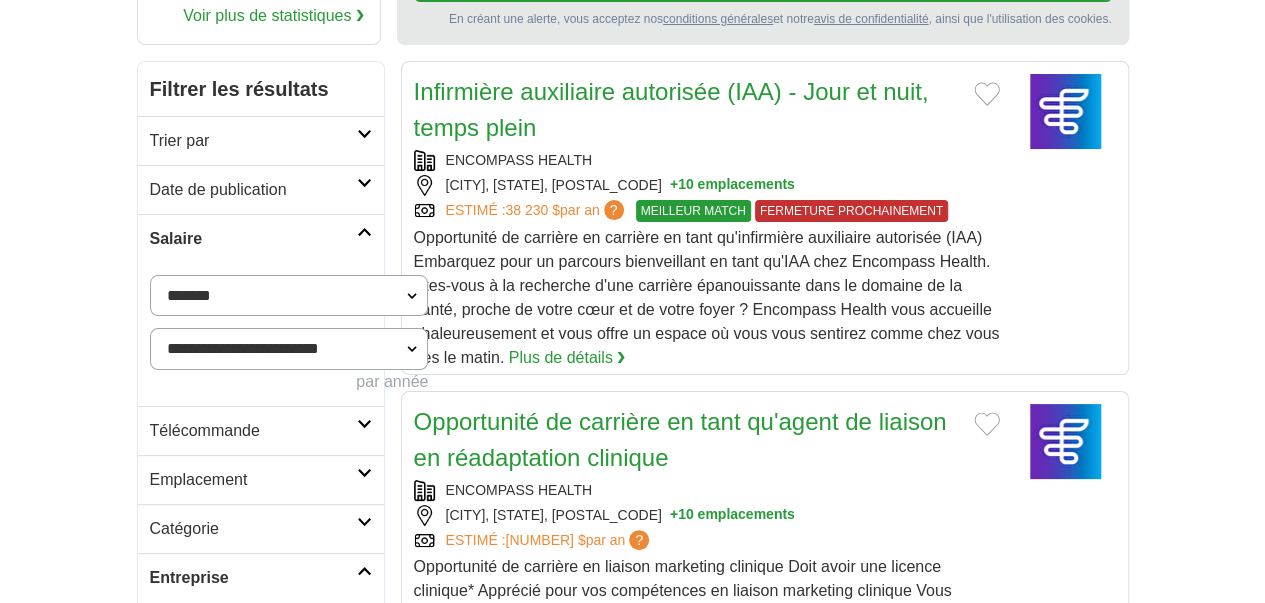 click on "**********" at bounding box center (289, 348) 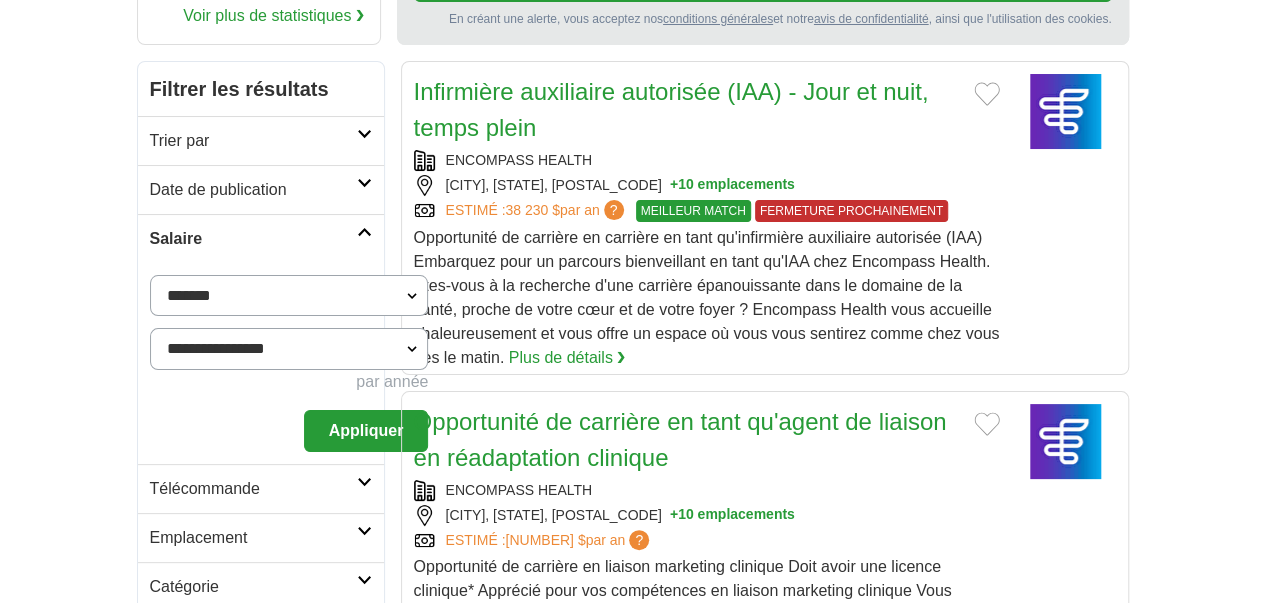 click on "Appliquer" at bounding box center [366, 430] 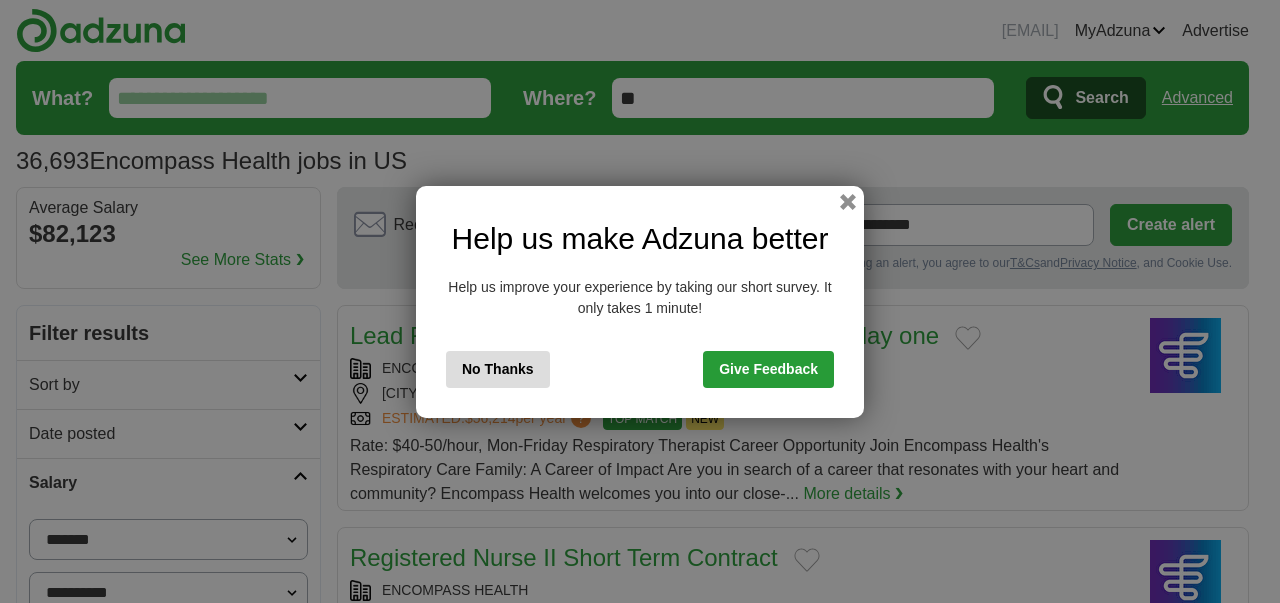 scroll, scrollTop: 0, scrollLeft: 0, axis: both 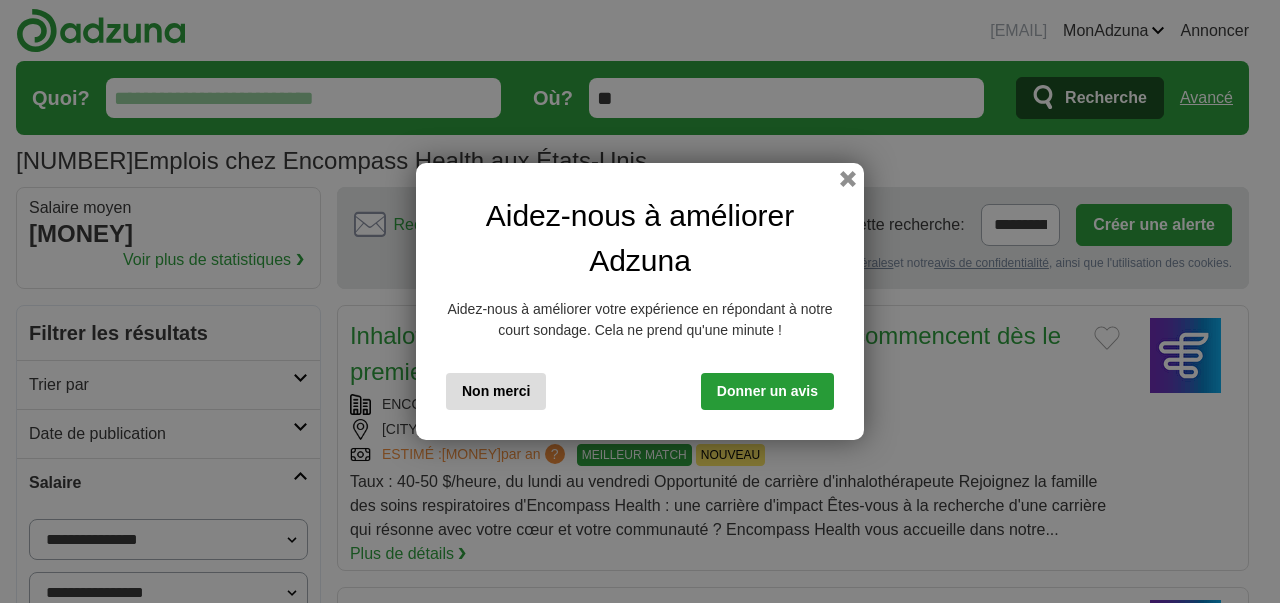 click on "Non merci" at bounding box center [496, 391] 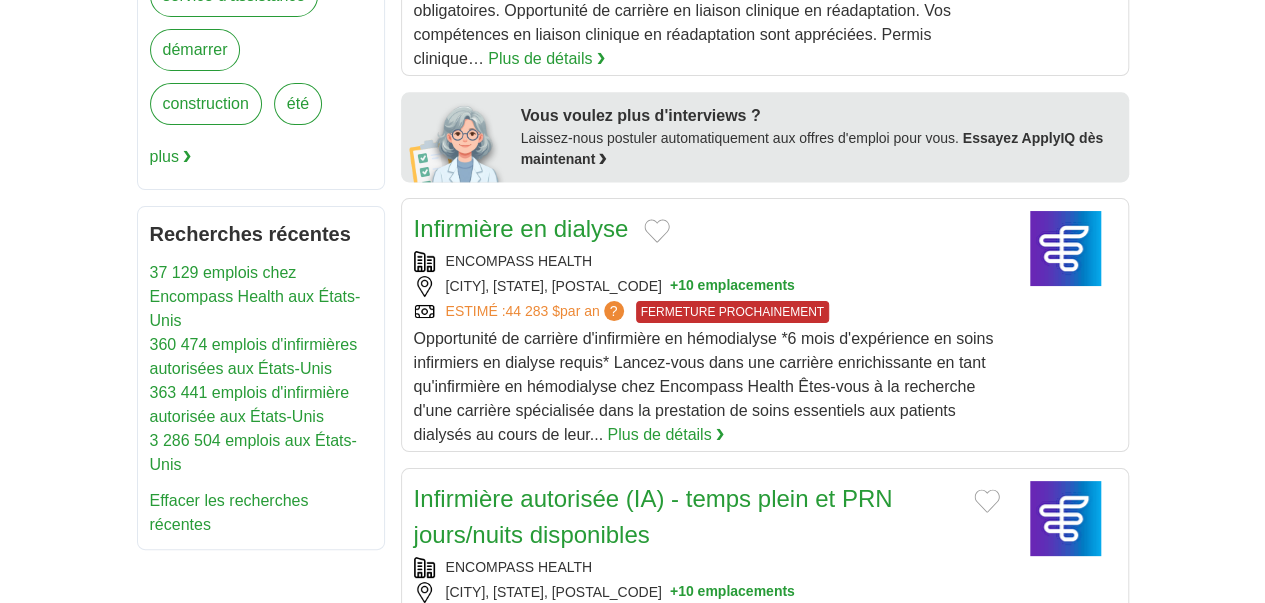 scroll, scrollTop: 1250, scrollLeft: 0, axis: vertical 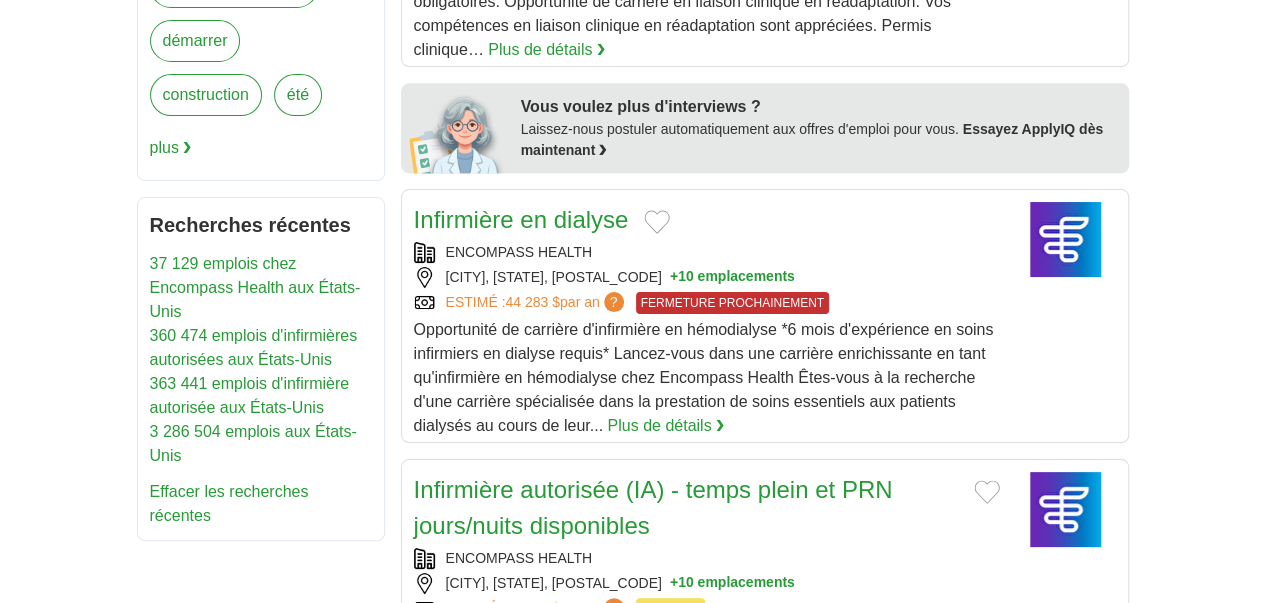 click on "Infirmière autorisée (IA) - temps plein et PRN jours/nuits disponibles" at bounding box center (686, 508) 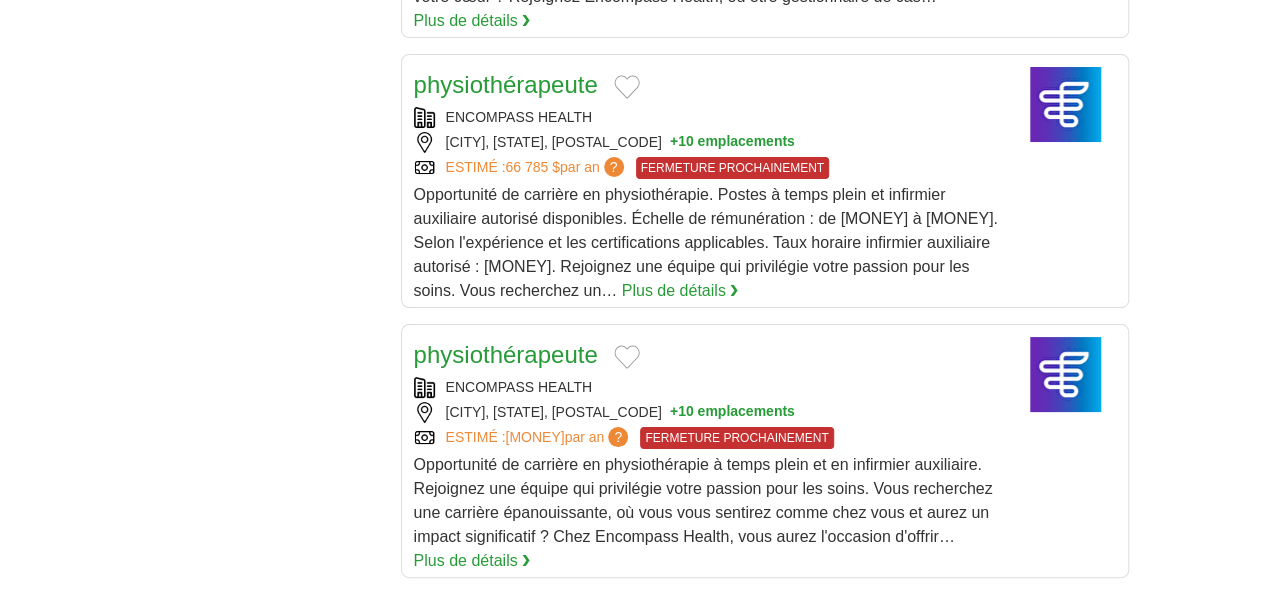 scroll, scrollTop: 2924, scrollLeft: 0, axis: vertical 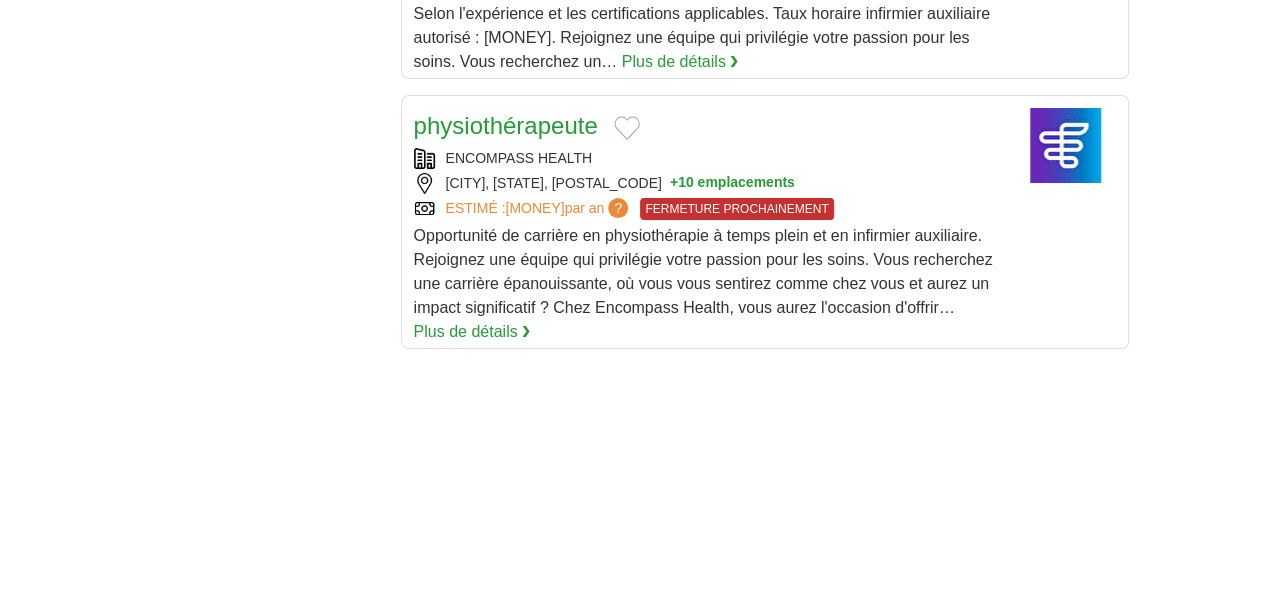 click on "2" at bounding box center [598, 996] 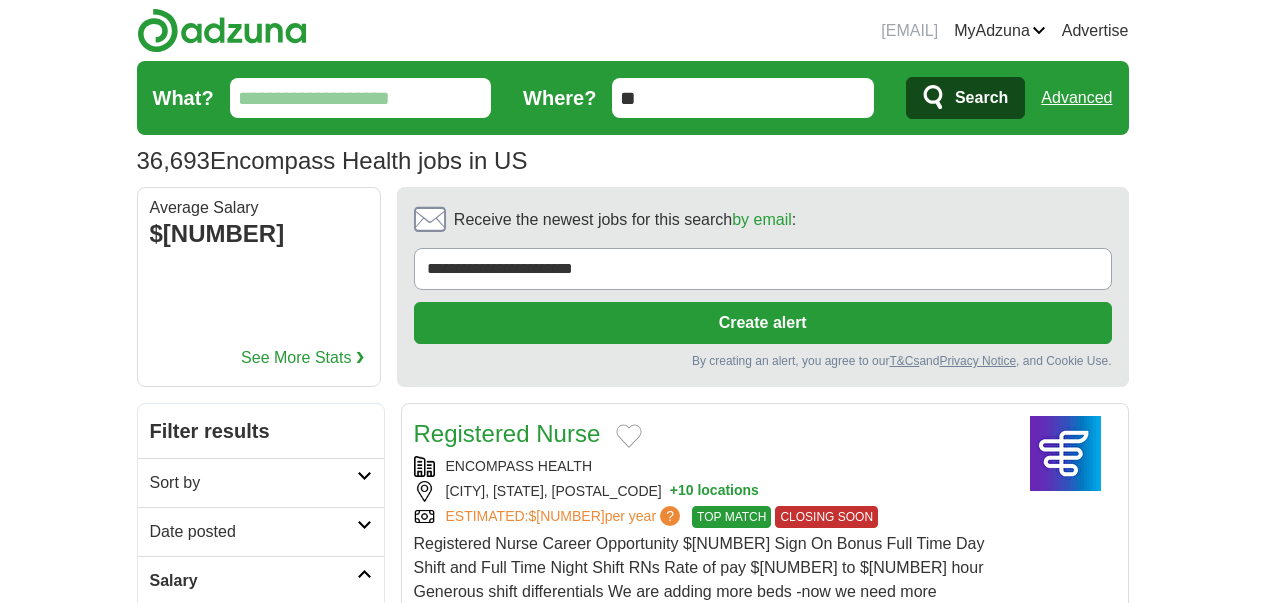 scroll, scrollTop: 0, scrollLeft: 0, axis: both 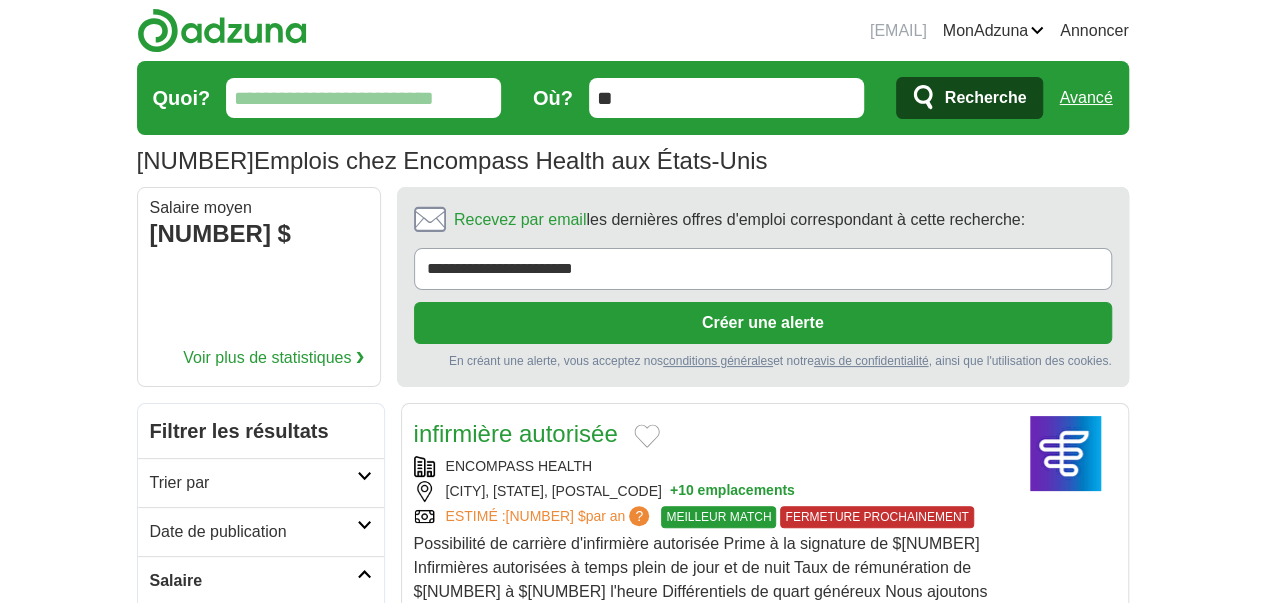 click on "**********" at bounding box center [289, 637] 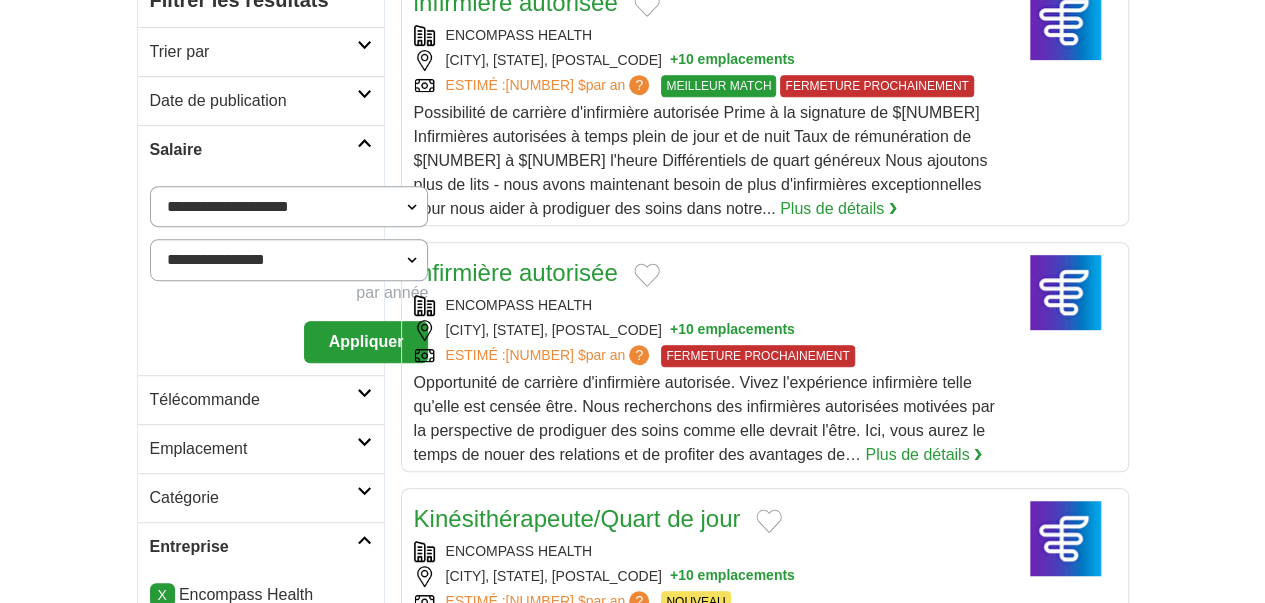 scroll, scrollTop: 423, scrollLeft: 0, axis: vertical 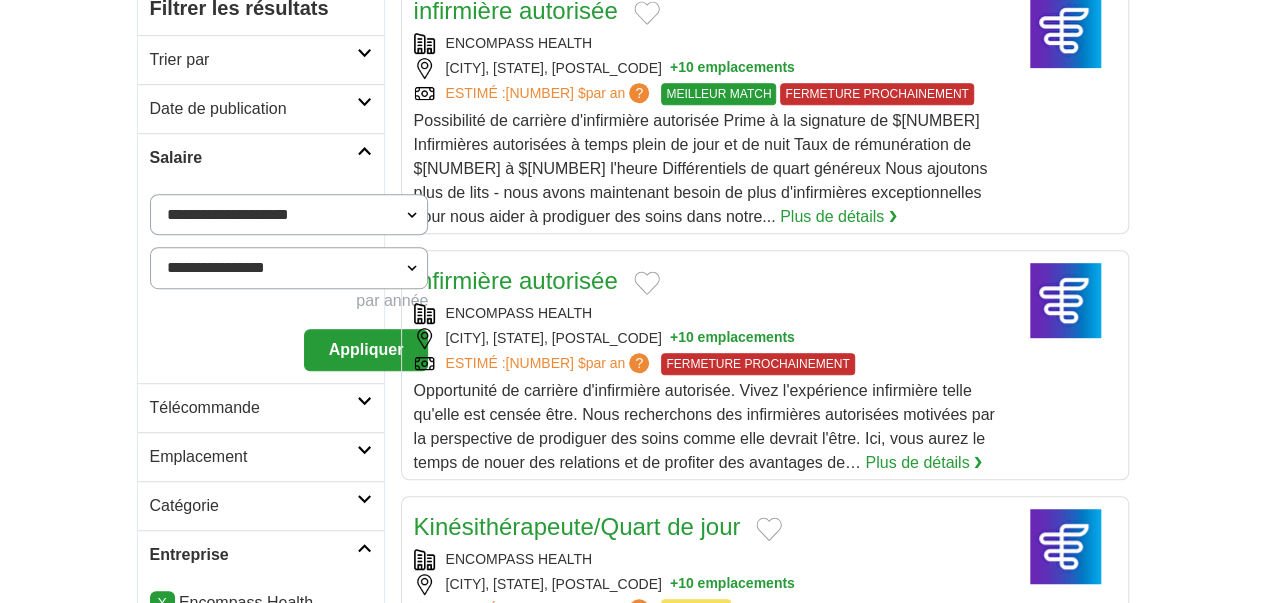 click on "Appliquer" at bounding box center (366, 349) 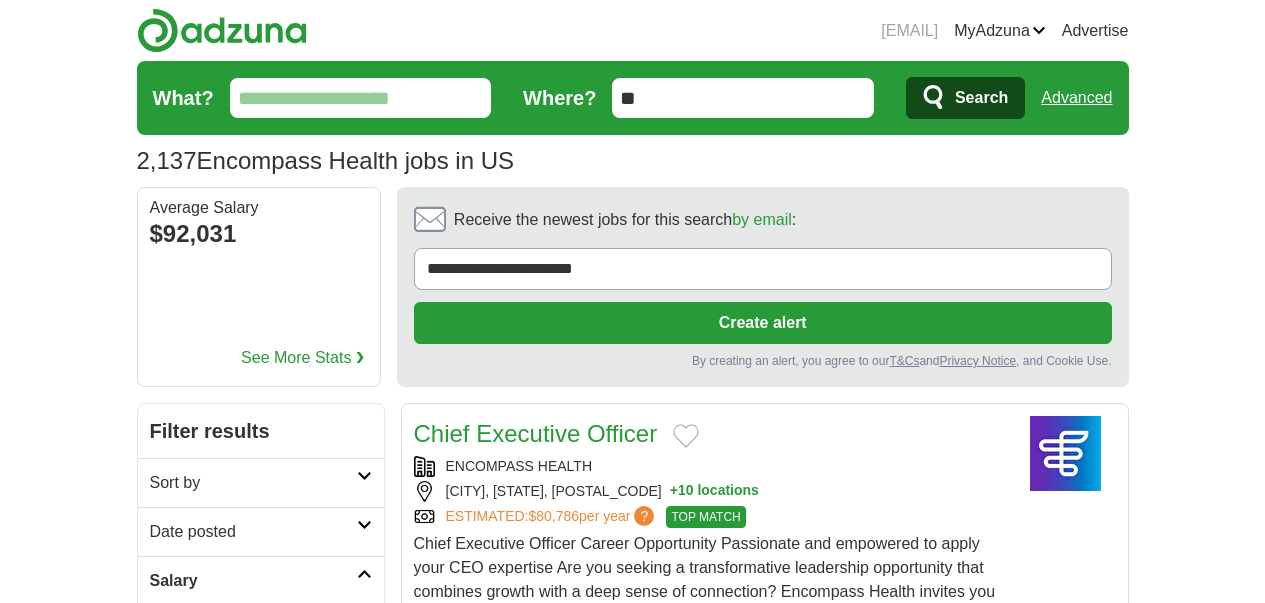 scroll, scrollTop: 0, scrollLeft: 0, axis: both 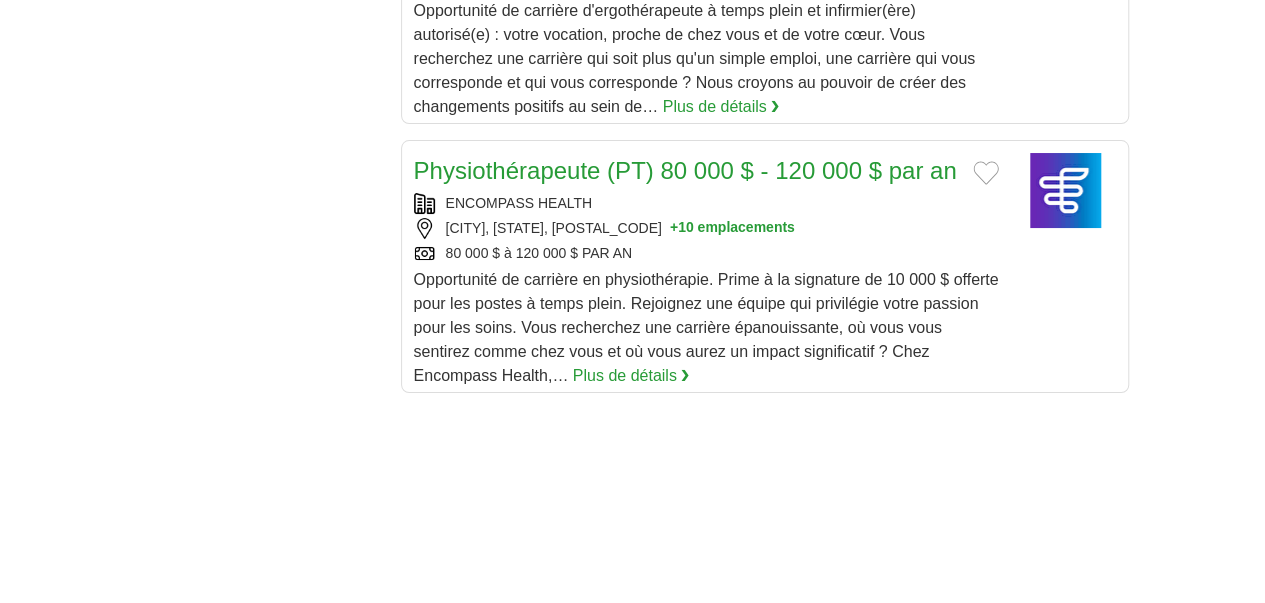 click on "2" at bounding box center (598, 919) 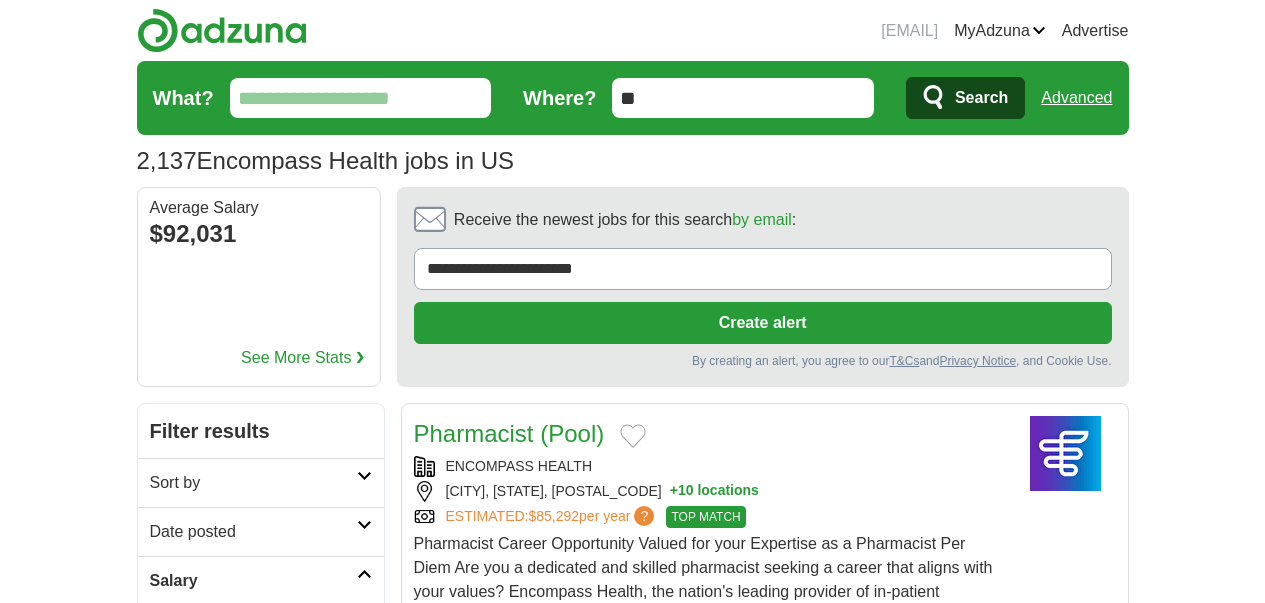 scroll, scrollTop: 0, scrollLeft: 0, axis: both 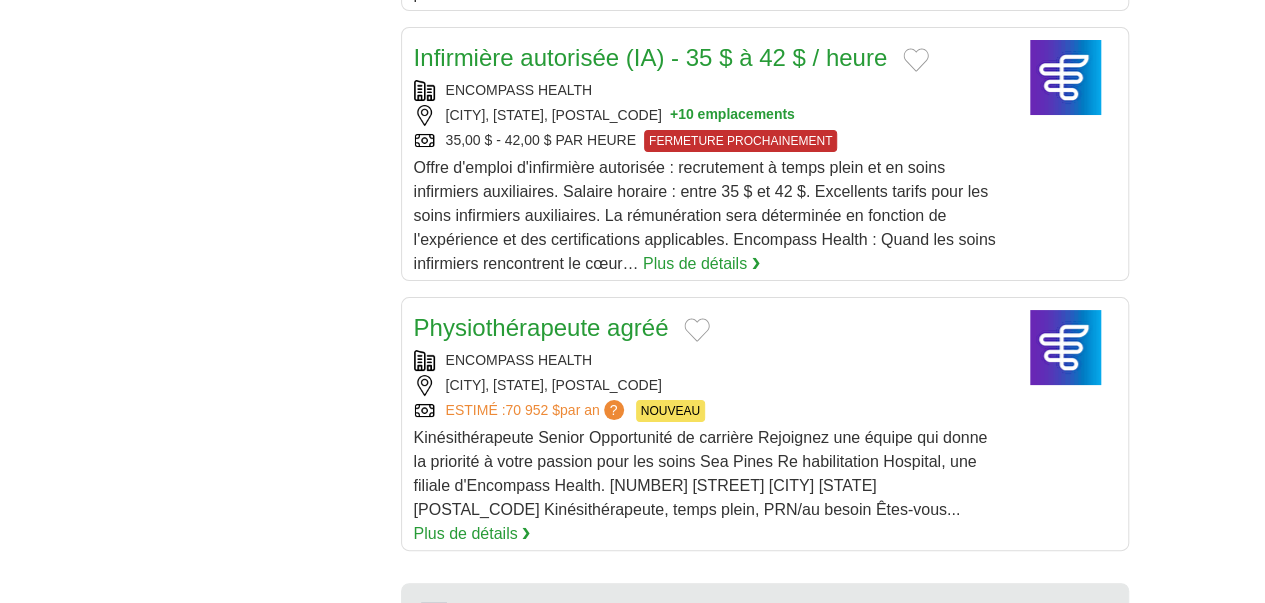 click on "3" at bounding box center [705, 848] 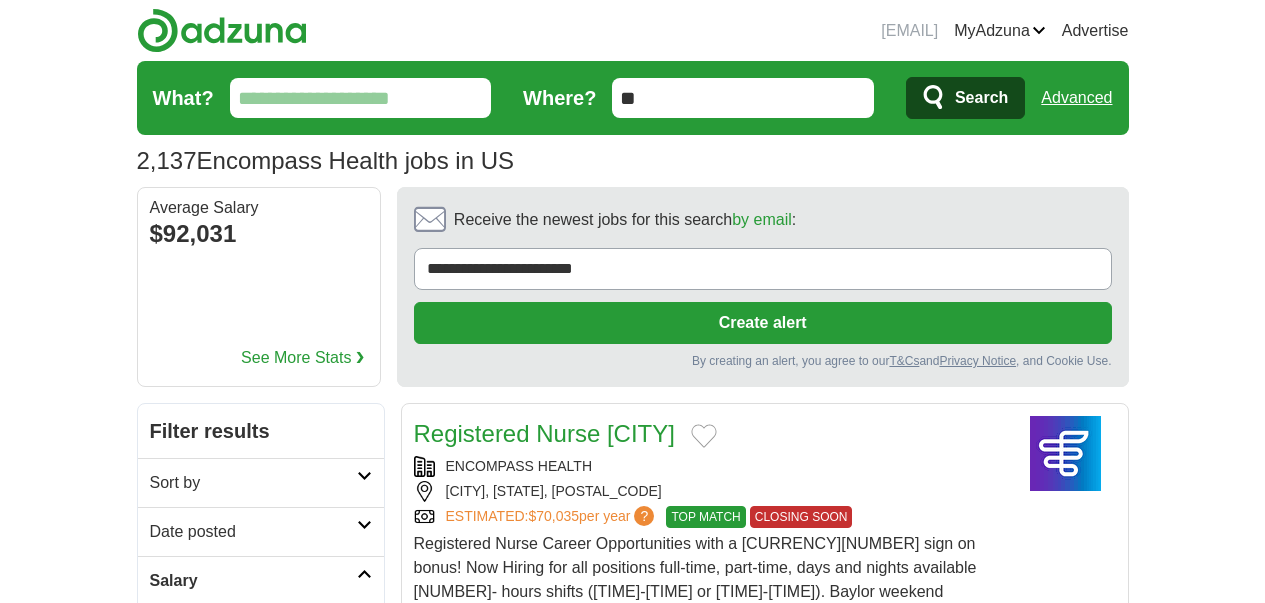 scroll, scrollTop: 0, scrollLeft: 0, axis: both 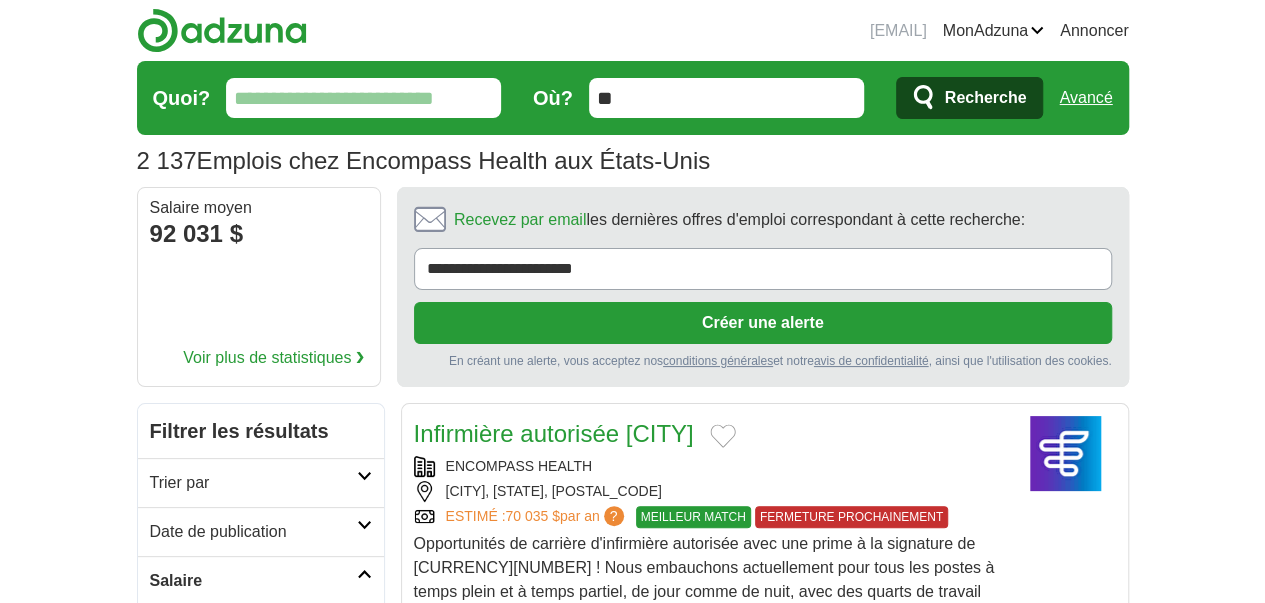 click on "Infirmière autorisée [CITY]" at bounding box center [554, 433] 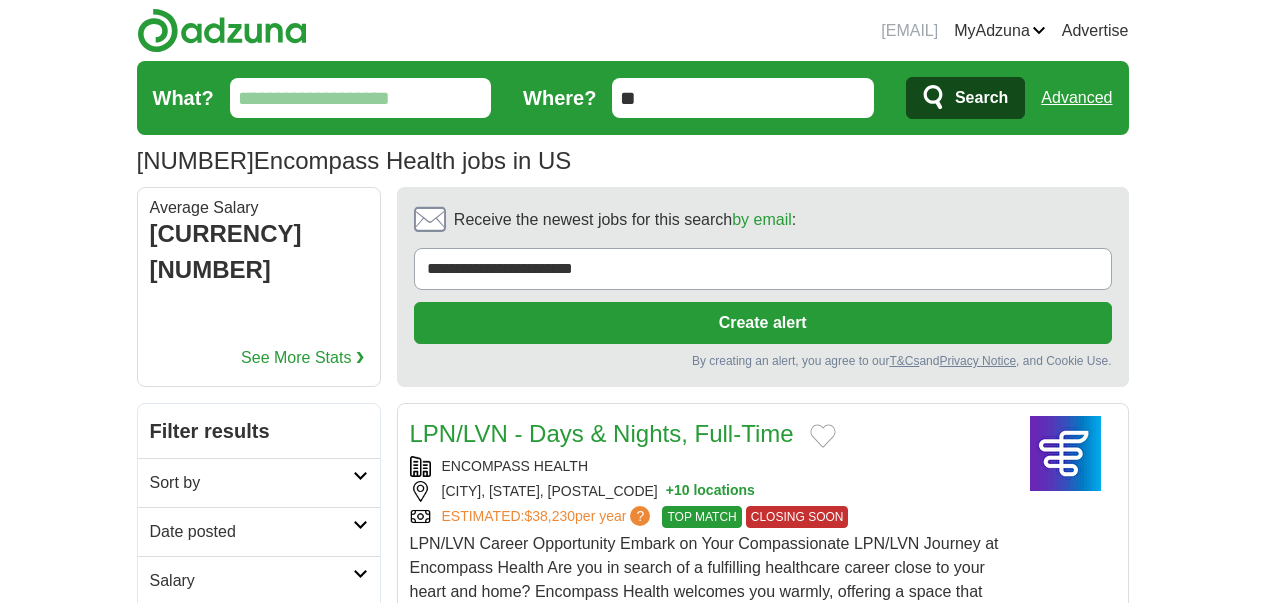 scroll, scrollTop: 0, scrollLeft: 0, axis: both 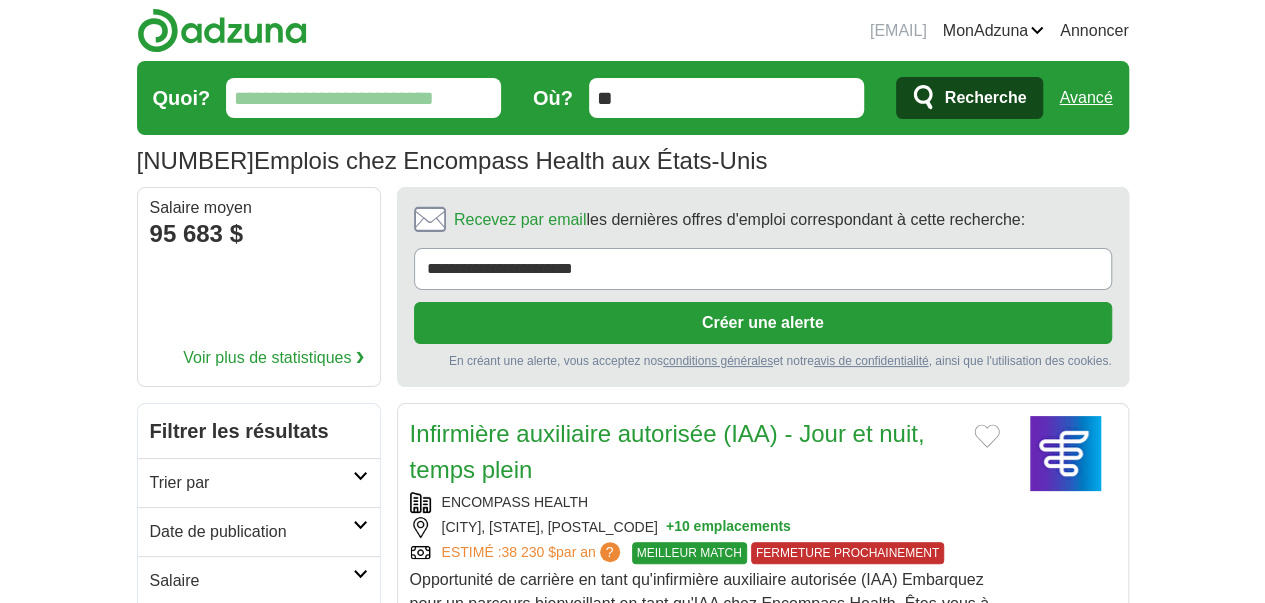 click on "MEILLEUR MATCH" at bounding box center (689, 553) 